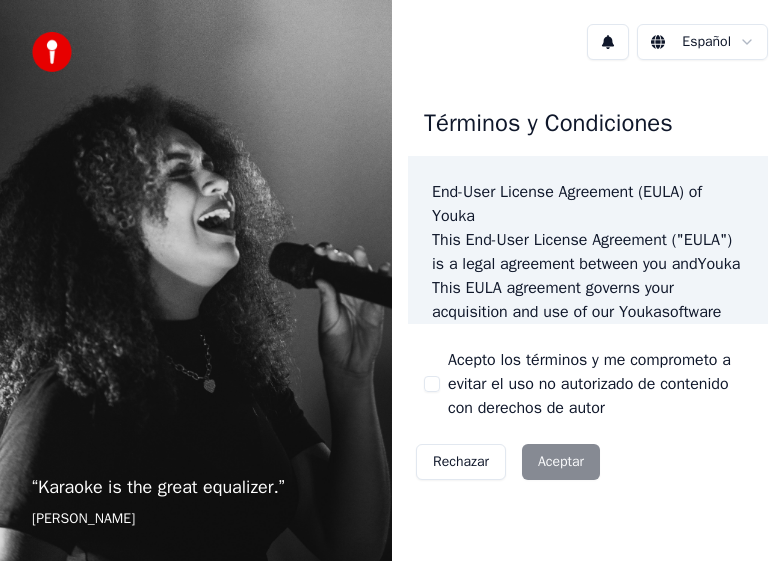 click on "Rechazar Aceptar" at bounding box center [508, 462] 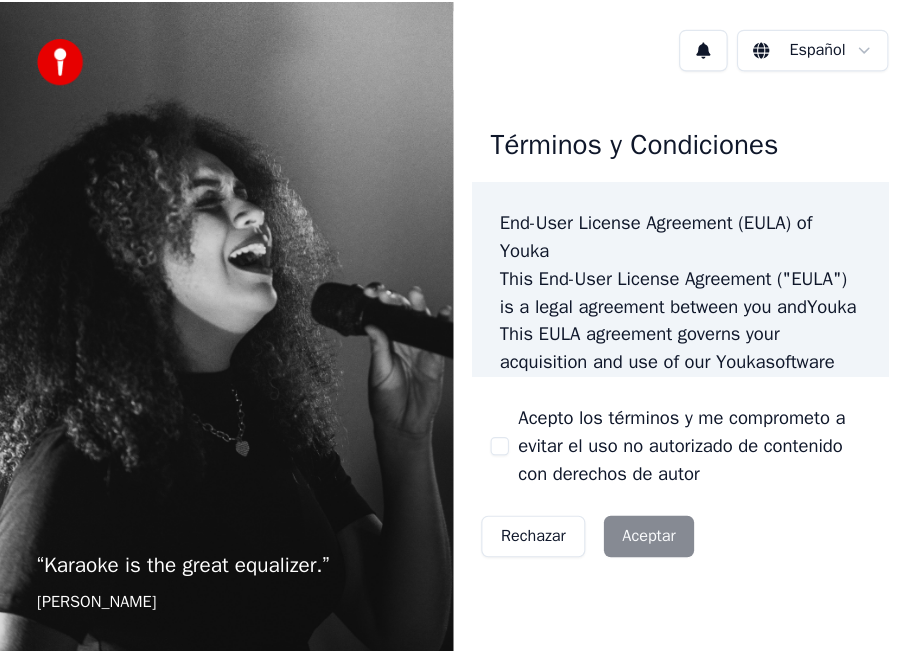 scroll, scrollTop: 0, scrollLeft: 0, axis: both 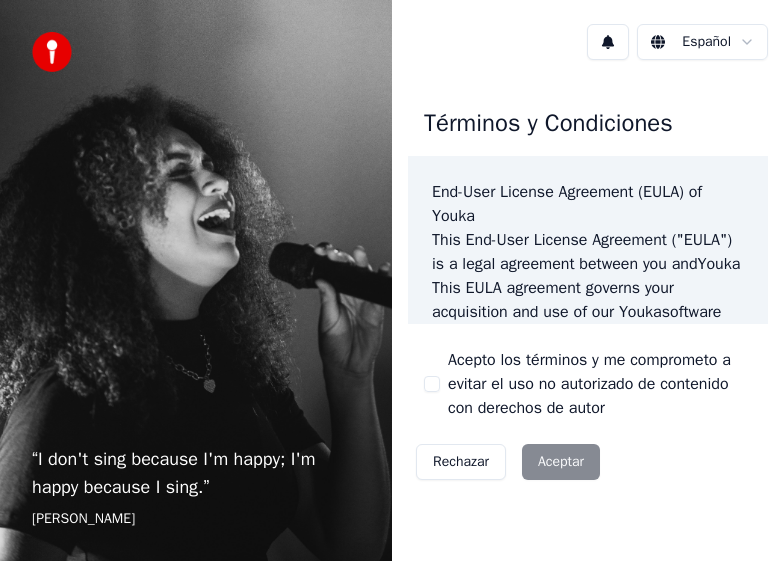 click on "Acepto los términos y me comprometo a evitar el uso no autorizado de contenido con derechos de autor" at bounding box center [432, 384] 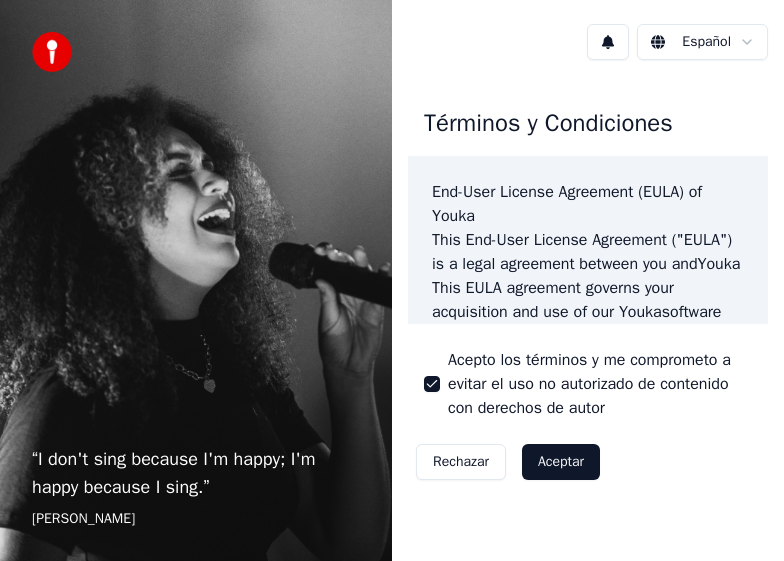 click on "Aceptar" at bounding box center [561, 462] 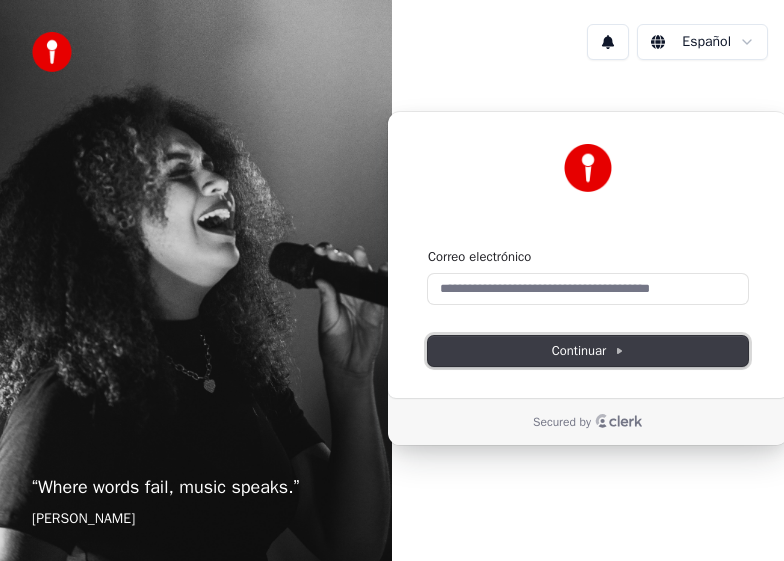 click on "Continuar" at bounding box center (588, 351) 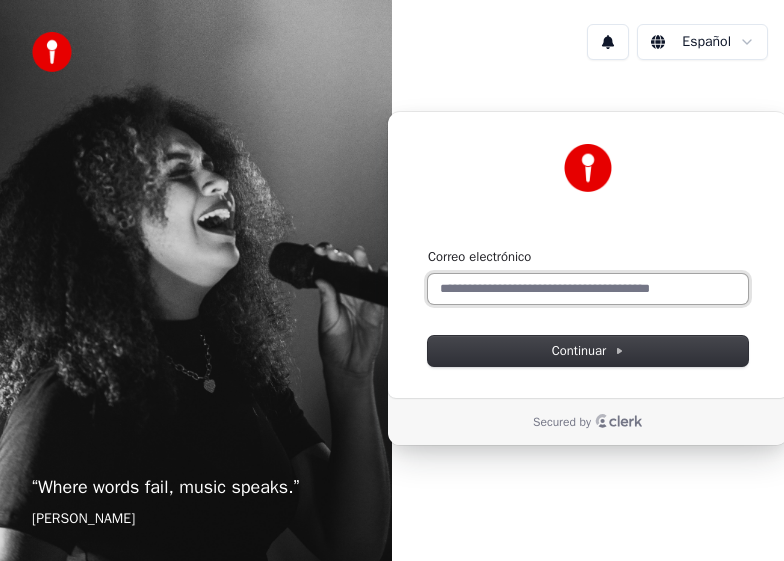 click on "Correo electrónico" at bounding box center (588, 289) 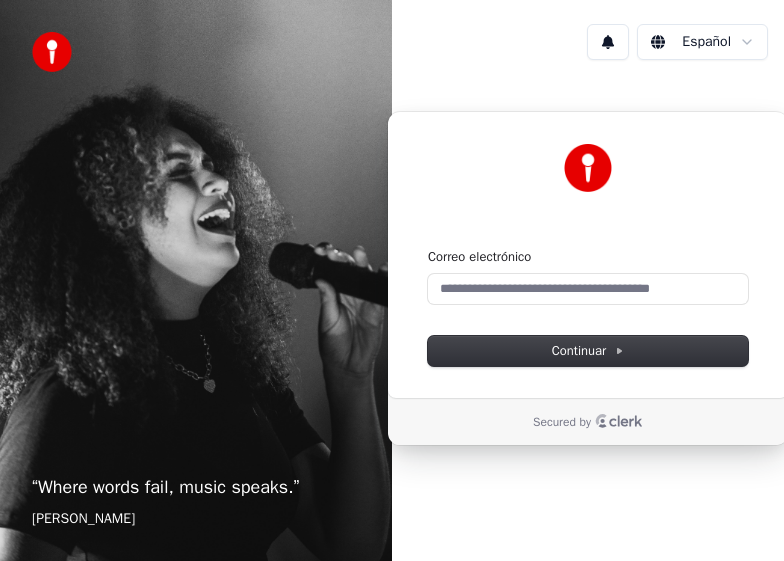 click on "Secured by" at bounding box center (588, 422) 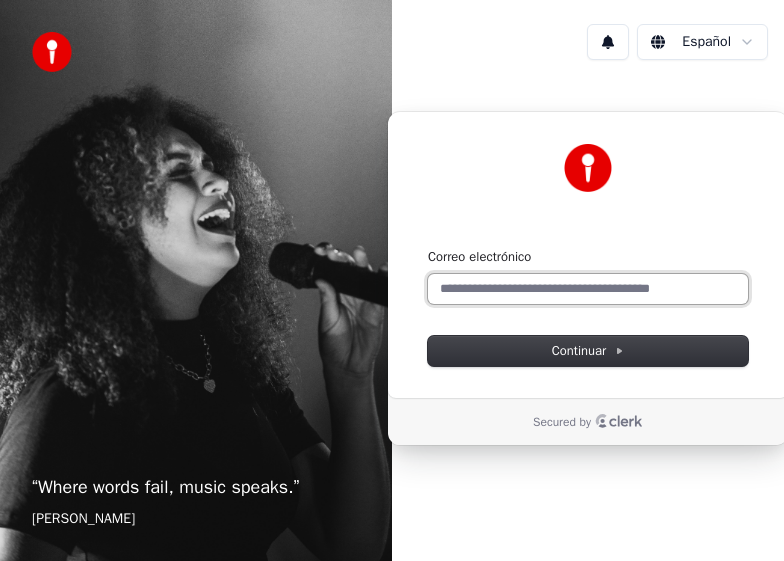 click on "Correo electrónico" at bounding box center [588, 289] 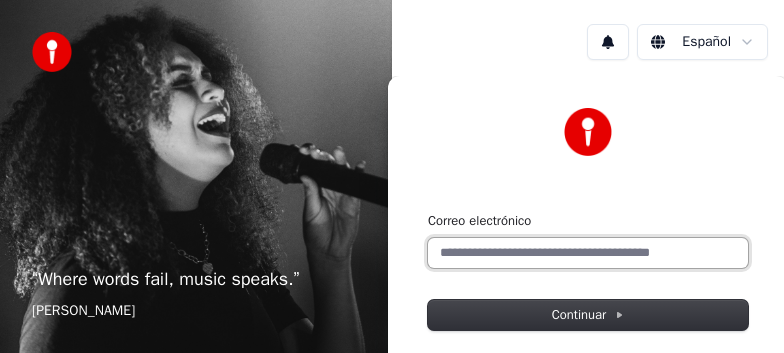 paste on "**********" 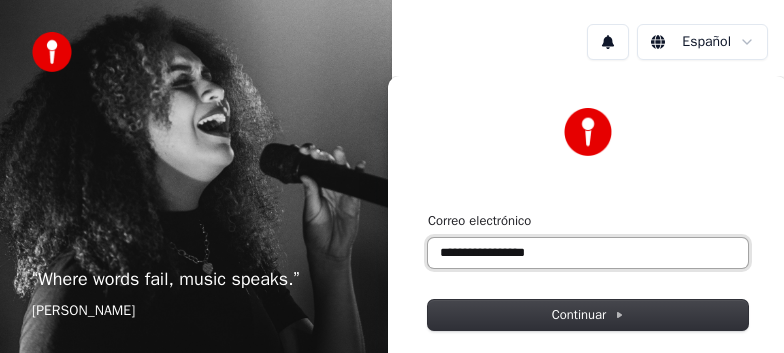 type on "**********" 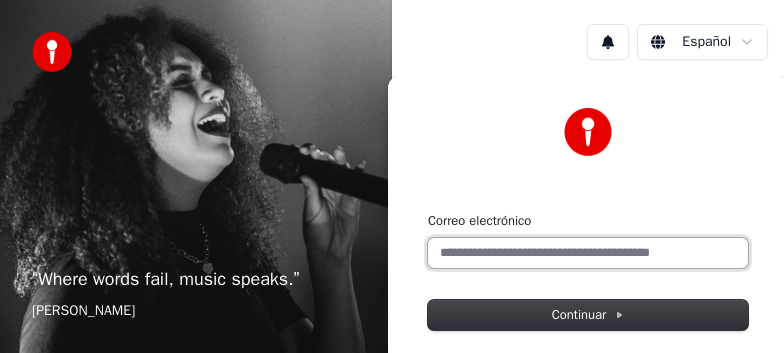click on "Correo electrónico" at bounding box center (588, 253) 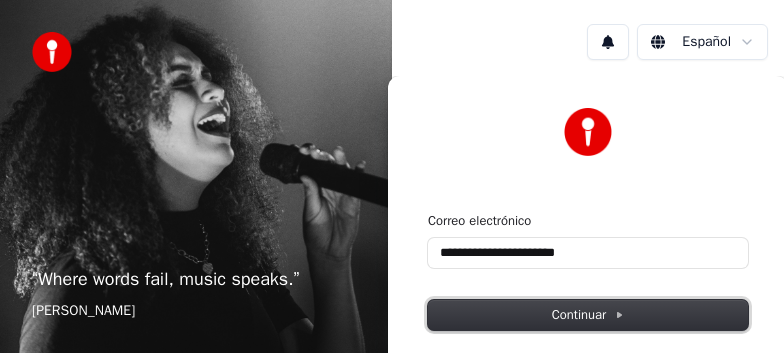click on "Continuar" at bounding box center [588, 315] 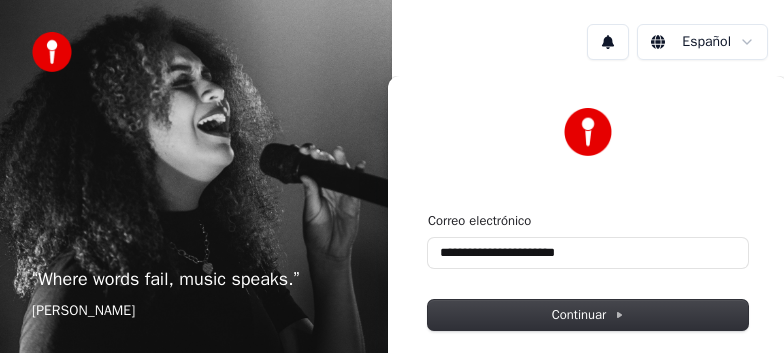 type on "**********" 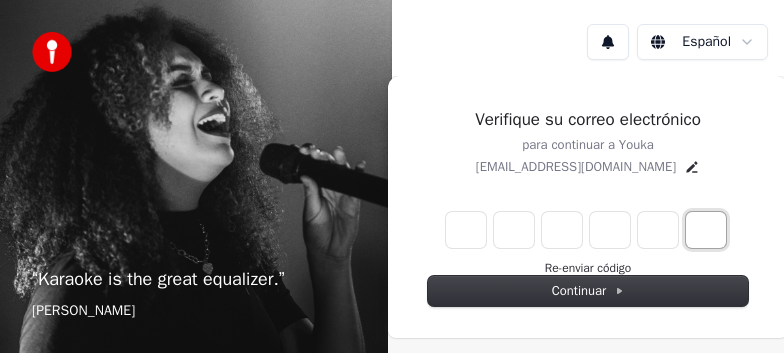 paste on "*" 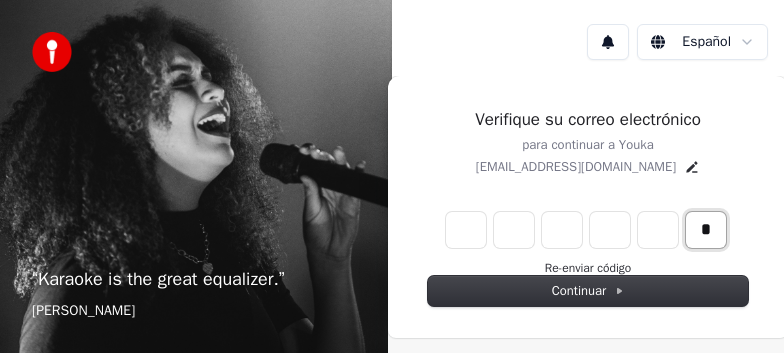 type on "*" 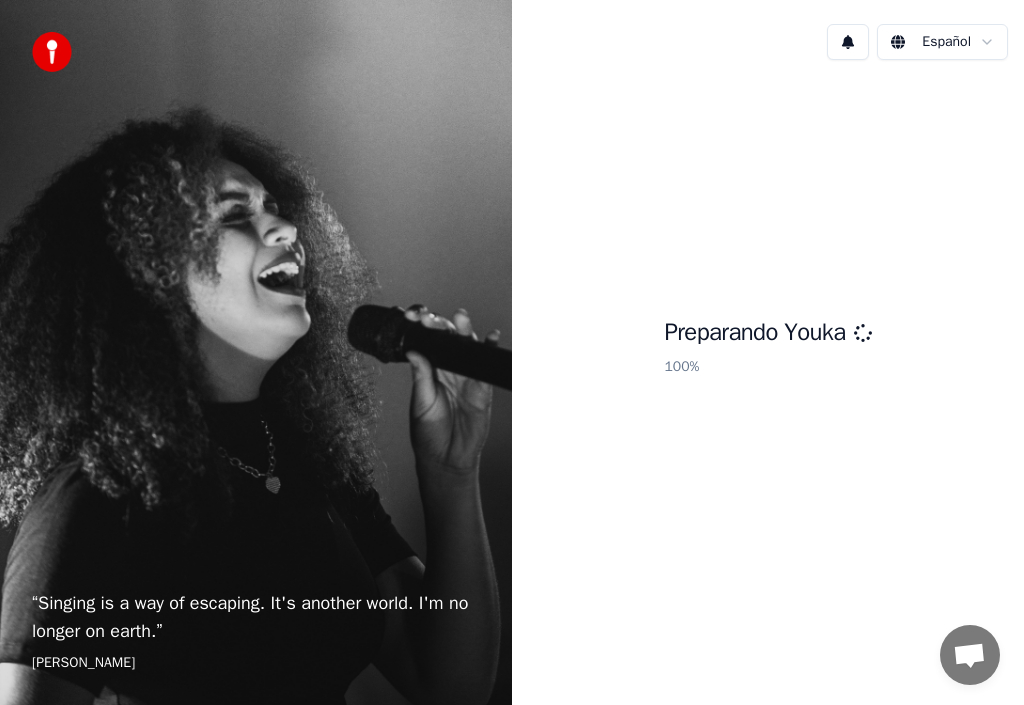 click at bounding box center [52, 52] 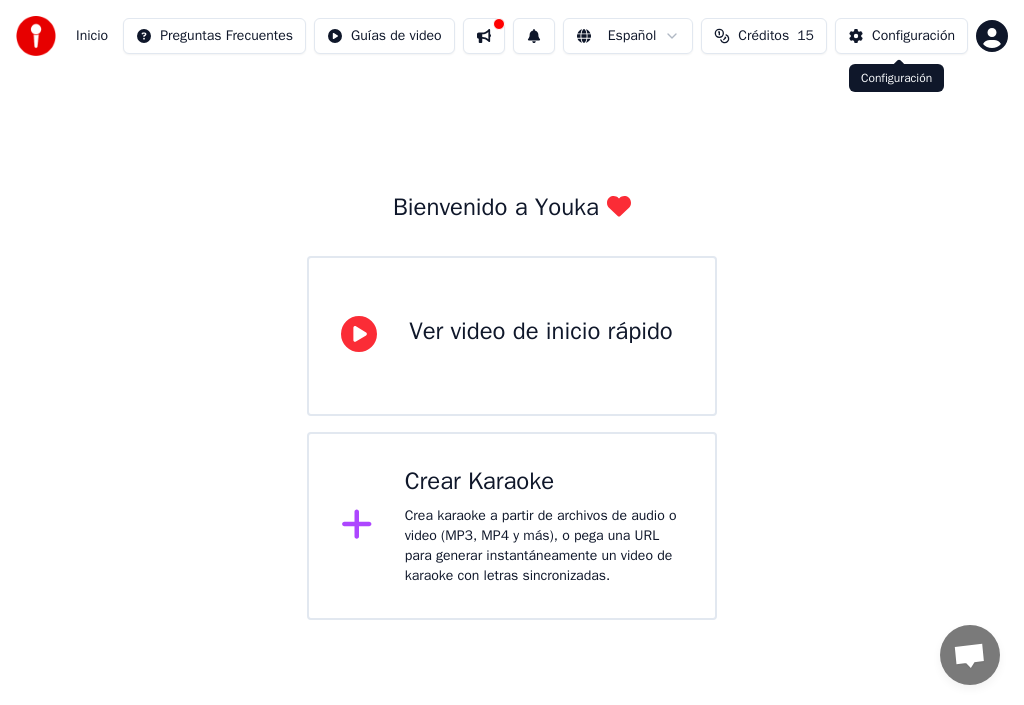 click on "Configuración" at bounding box center (901, 36) 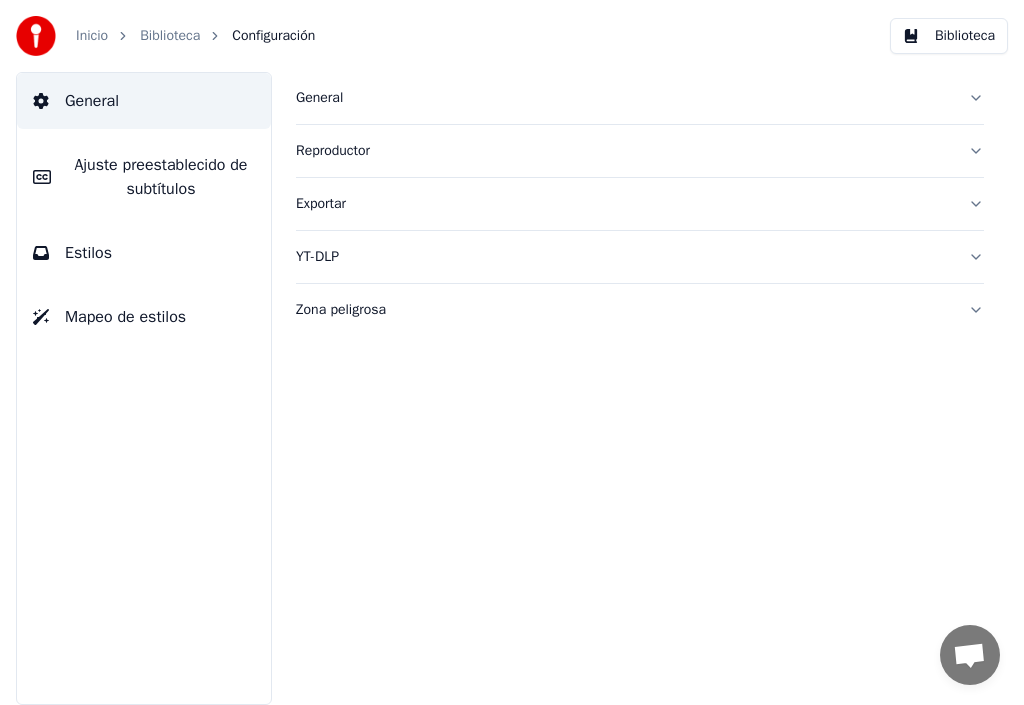 click on "Estilos" at bounding box center [144, 253] 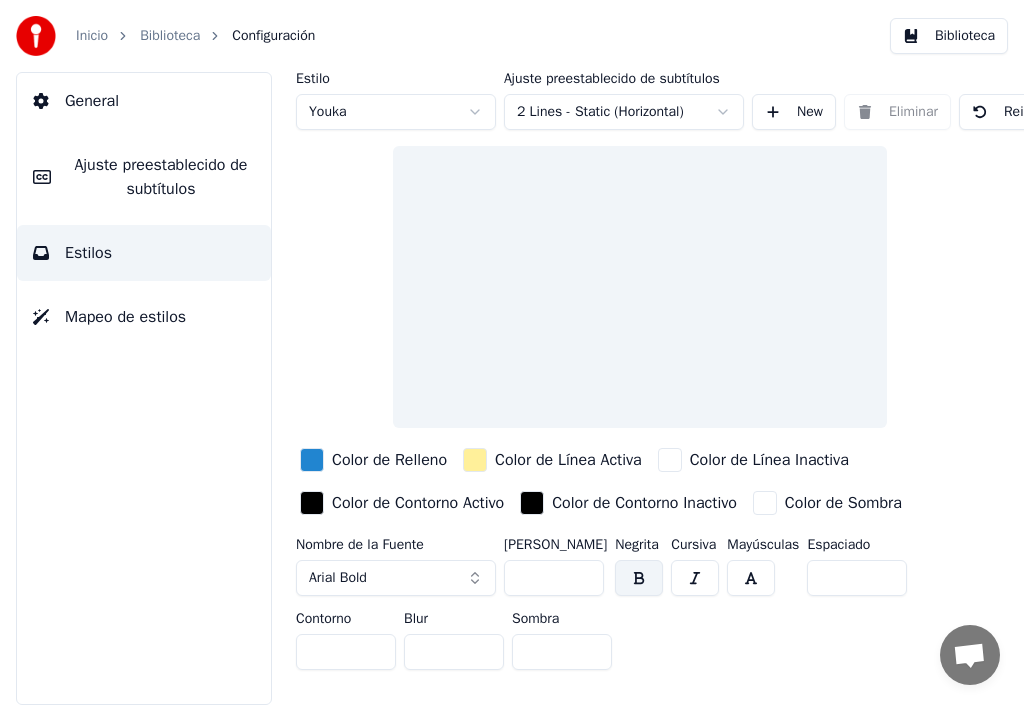 click on "Inicio Biblioteca Configuración Biblioteca General Ajuste preestablecido de subtítulos Estilos Mapeo de estilos Estilo Youka Ajuste preestablecido de subtítulos 2 Lines - Static (Horizontal) New Eliminar Reiniciar Guardar Color de Relleno Color de Línea Activa Color de Línea Inactiva Color [PERSON_NAME] Activo Color [PERSON_NAME] Inactivo Color de Sombra Nombre de la Fuente Arial Bold Tamaño de Fuente ** Negrita Cursiva Mayúsculas Espaciado * Contorno * Blur * Sombra *" at bounding box center (512, 352) 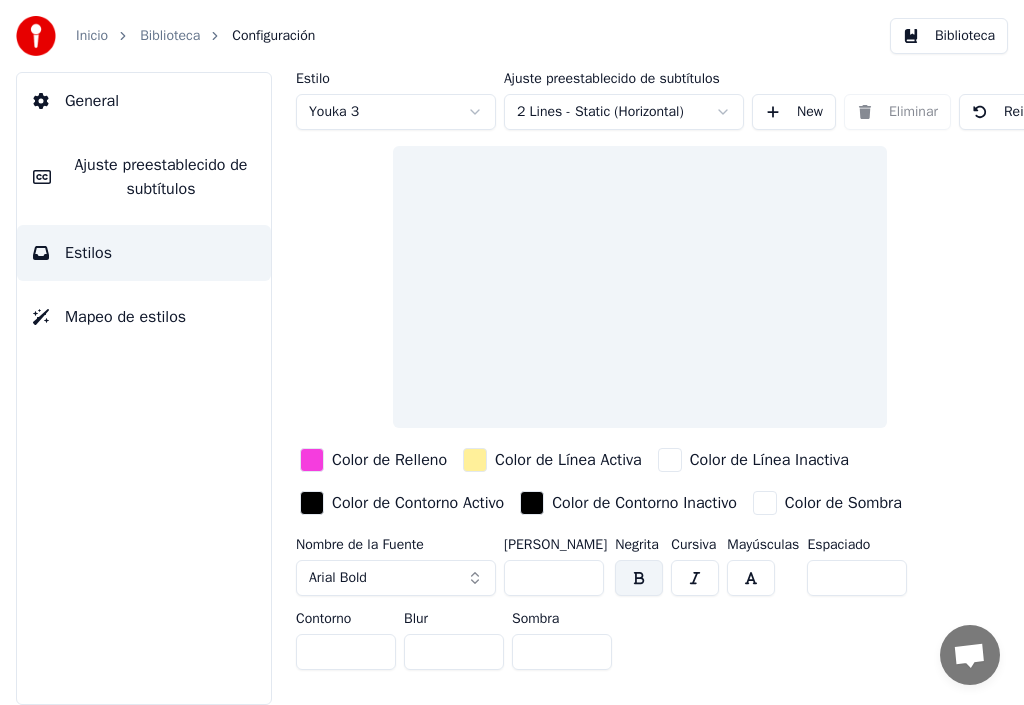 click on "Inicio Biblioteca Configuración Biblioteca General Ajuste preestablecido de subtítulos Estilos Mapeo de estilos Estilo Youka 3 Ajuste preestablecido de subtítulos 2 Lines - Static (Horizontal) New Eliminar Reiniciar Guardar Color de Relleno Color de Línea Activa Color de Línea Inactiva Color [PERSON_NAME] Activo Color [PERSON_NAME] Inactivo Color de Sombra Nombre de la Fuente Arial Bold Tamaño de Fuente ** Negrita Cursiva Mayúsculas Espaciado * Contorno * Blur * Sombra *" at bounding box center [512, 352] 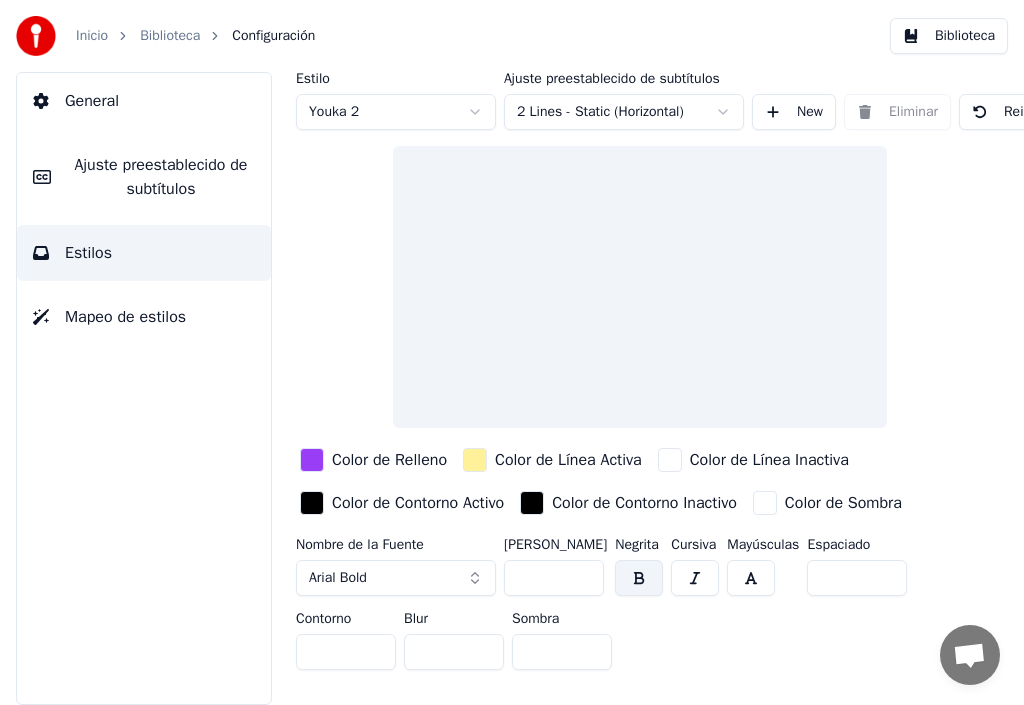 click on "Inicio Biblioteca Configuración Biblioteca General Ajuste preestablecido de subtítulos Estilos Mapeo de estilos Estilo Youka 2 Ajuste preestablecido de subtítulos 2 Lines - Static (Horizontal) New Eliminar Reiniciar Guardar Color de Relleno Color de Línea Activa Color de Línea Inactiva Color [PERSON_NAME] Activo Color [PERSON_NAME] Inactivo Color de Sombra Nombre de la Fuente Arial Bold Tamaño de Fuente ** Negrita Cursiva Mayúsculas Espaciado * Contorno * Blur * Sombra *" at bounding box center [512, 352] 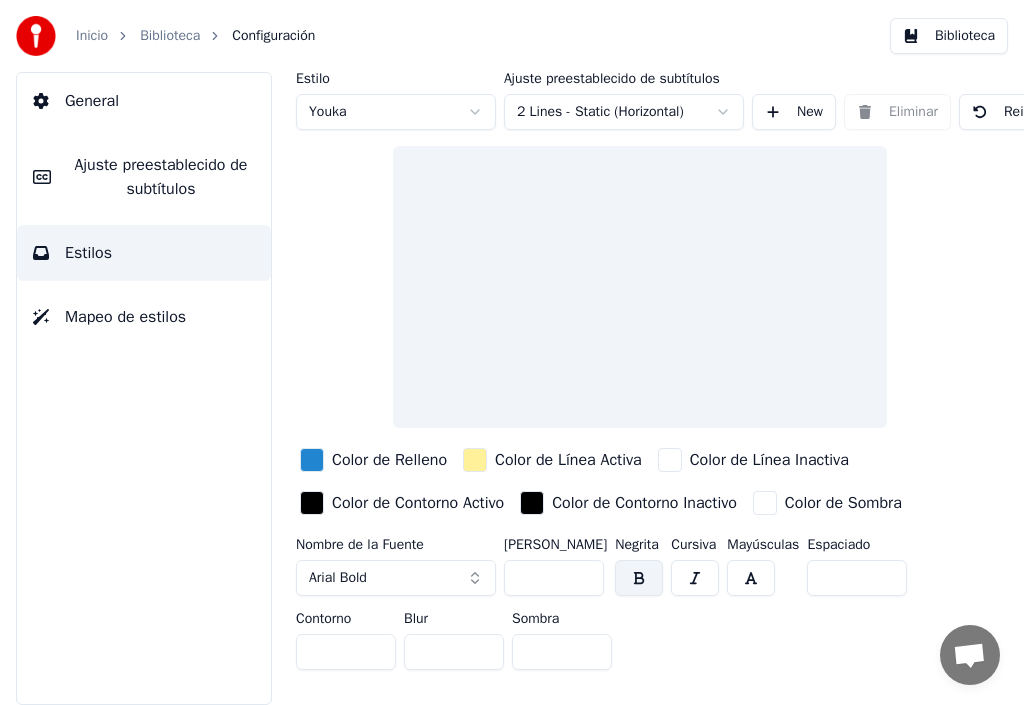 click on "Inicio Biblioteca Configuración Biblioteca General Ajuste preestablecido de subtítulos Estilos Mapeo de estilos Estilo Youka Ajuste preestablecido de subtítulos 2 Lines - Static (Horizontal) New Eliminar Reiniciar Guardar Color de Relleno Color de Línea Activa Color de Línea Inactiva Color [PERSON_NAME] Activo Color [PERSON_NAME] Inactivo Color de Sombra Nombre de la Fuente Arial Bold Tamaño de Fuente ** Negrita Cursiva Mayúsculas Espaciado * Contorno * Blur * Sombra *" at bounding box center (512, 352) 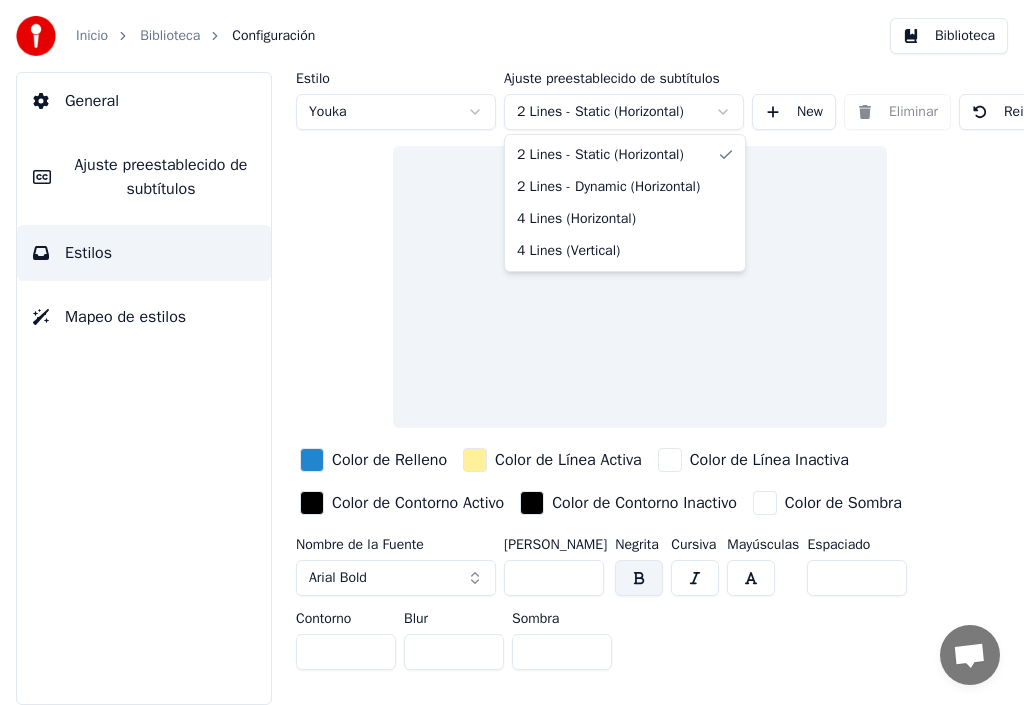 click on "Inicio Biblioteca Configuración Biblioteca General Ajuste preestablecido de subtítulos Estilos Mapeo de estilos Estilo Youka Ajuste preestablecido de subtítulos 2 Lines - Static (Horizontal) New Eliminar Reiniciar Guardar Color de Relleno Color de Línea Activa Color de Línea Inactiva Color [PERSON_NAME] Activo Color [PERSON_NAME] Inactivo Color de Sombra Nombre de la Fuente Arial Bold Tamaño de Fuente ** Negrita Cursiva Mayúsculas Espaciado * Contorno * Blur * Sombra *
2 Lines - Static (Horizontal) 2 Lines - Dynamic (Horizontal) 4 Lines (Horizontal) 4 Lines (Vertical)" at bounding box center (512, 352) 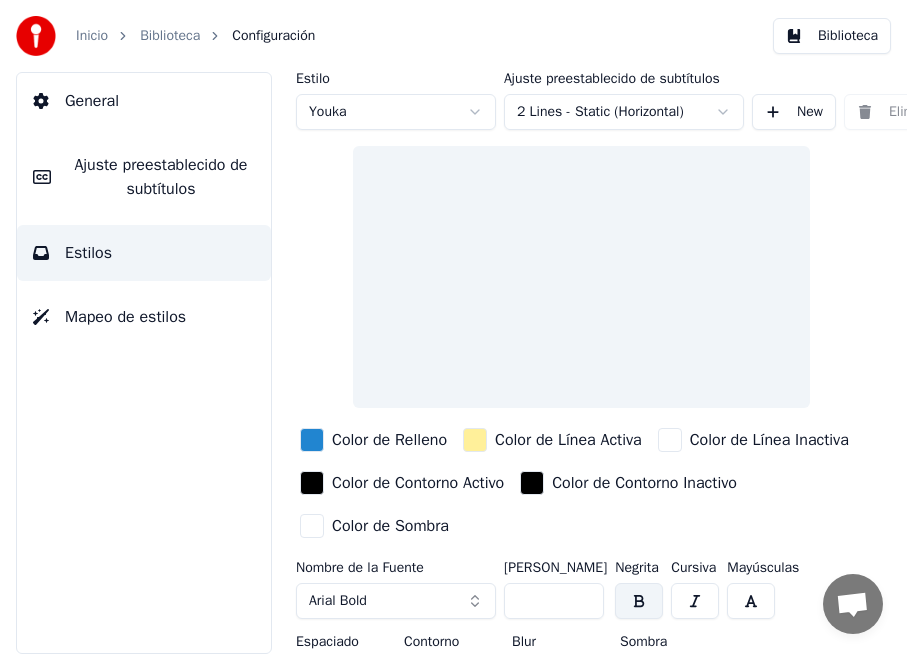 drag, startPoint x: 333, startPoint y: 1, endPoint x: 279, endPoint y: -3, distance: 54.147945 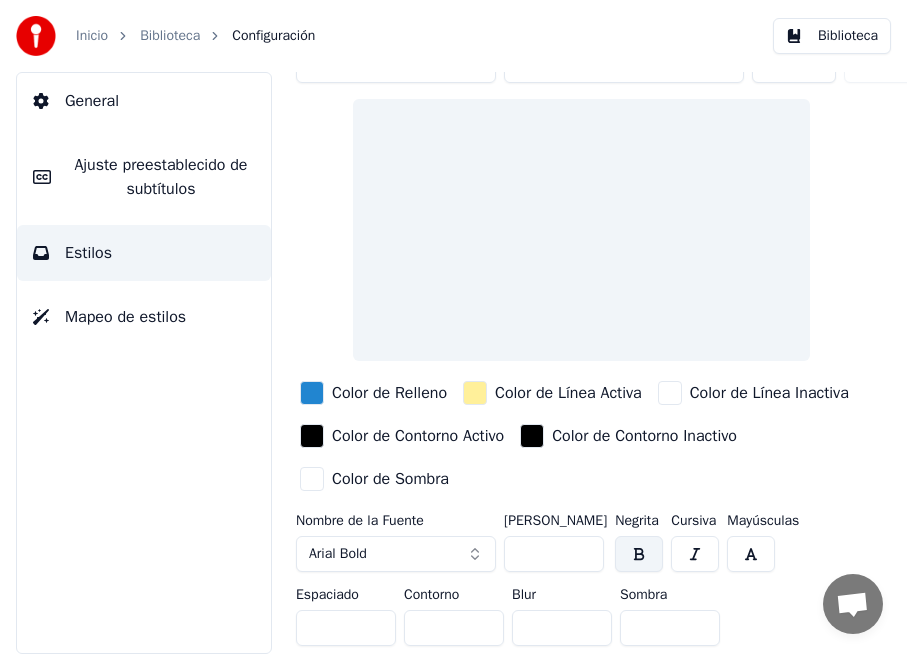 click on "General" at bounding box center [92, 101] 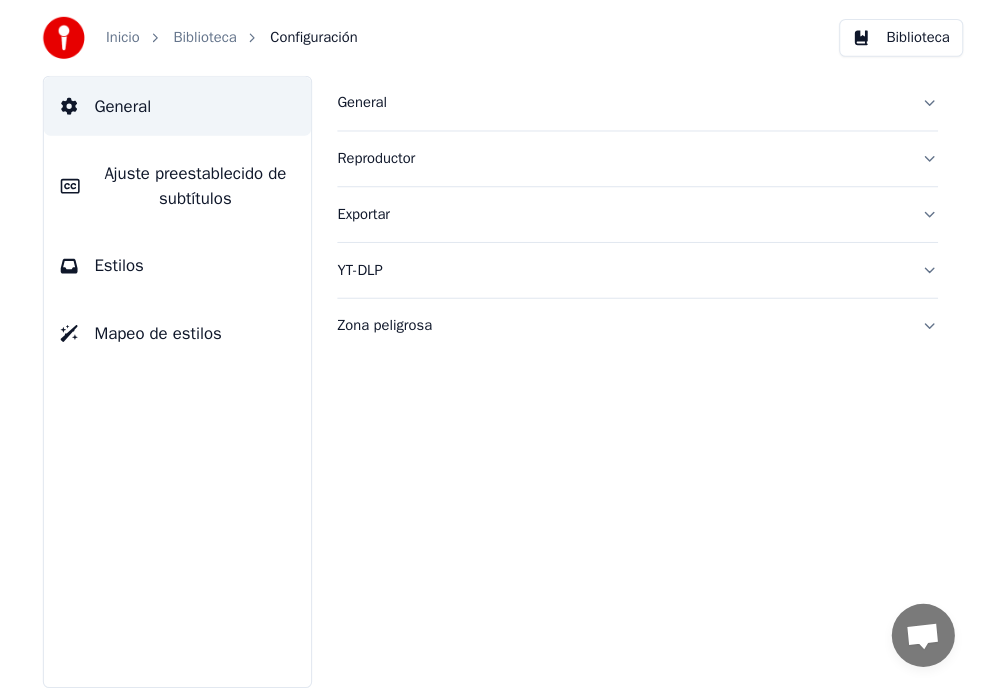 scroll, scrollTop: 0, scrollLeft: 0, axis: both 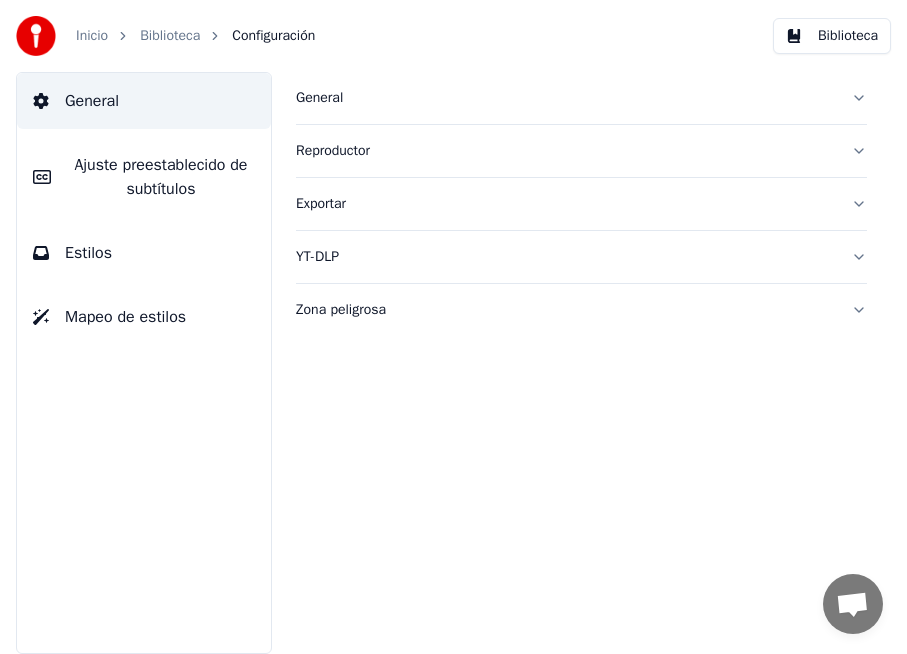 click on "General" at bounding box center (565, 98) 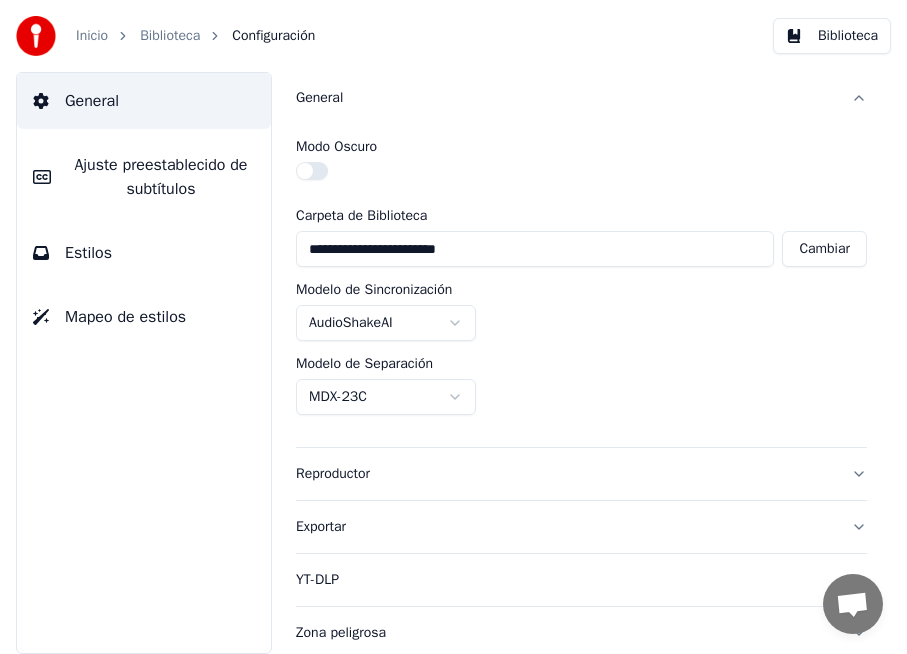 click at bounding box center (312, 171) 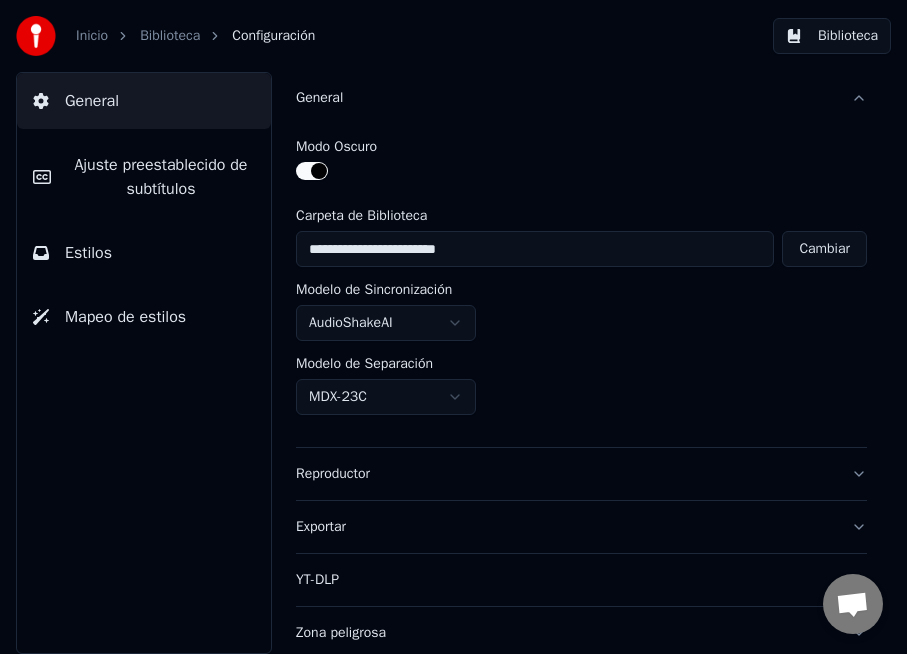 click on "**********" at bounding box center (453, 327) 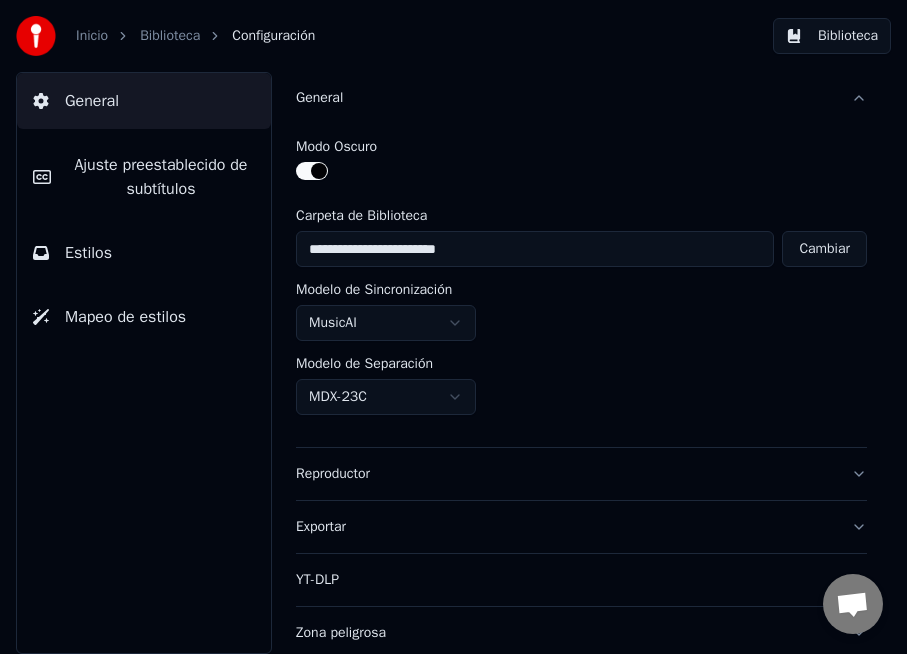 click on "Reproductor" at bounding box center (565, 474) 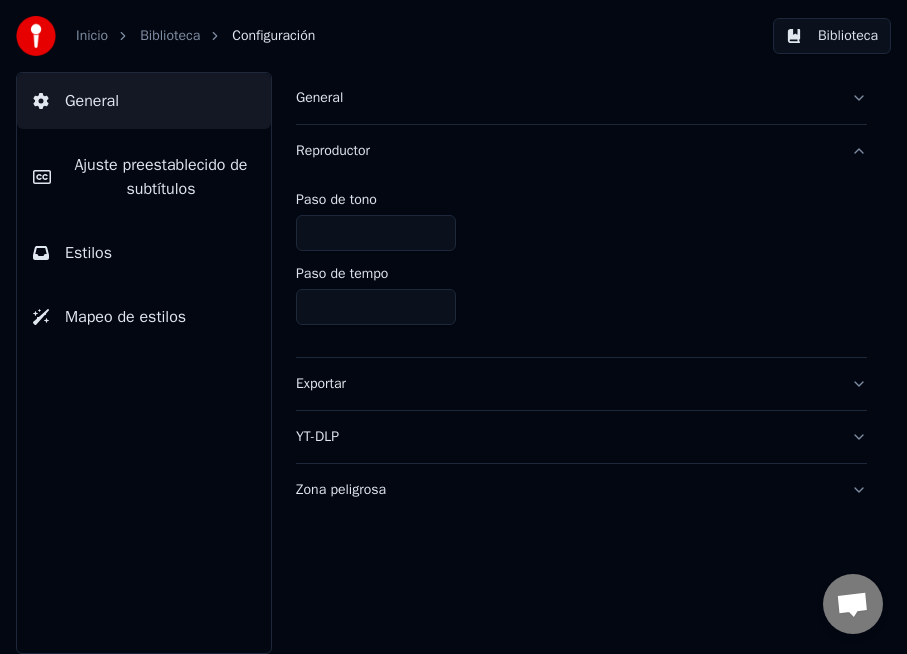 click on "Exportar" at bounding box center [581, 384] 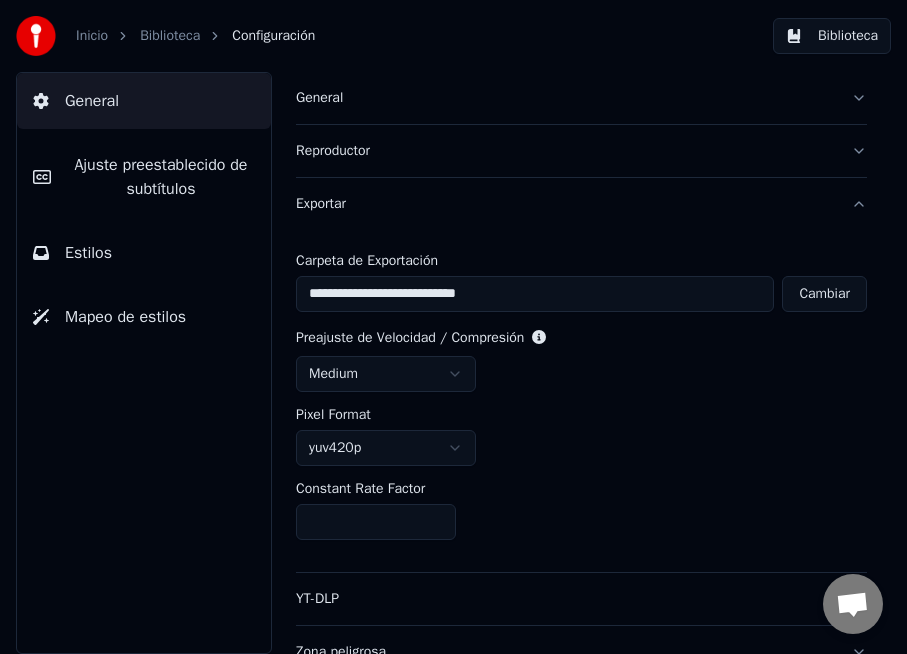 click on "Ajuste preestablecido de subtítulos" at bounding box center [161, 177] 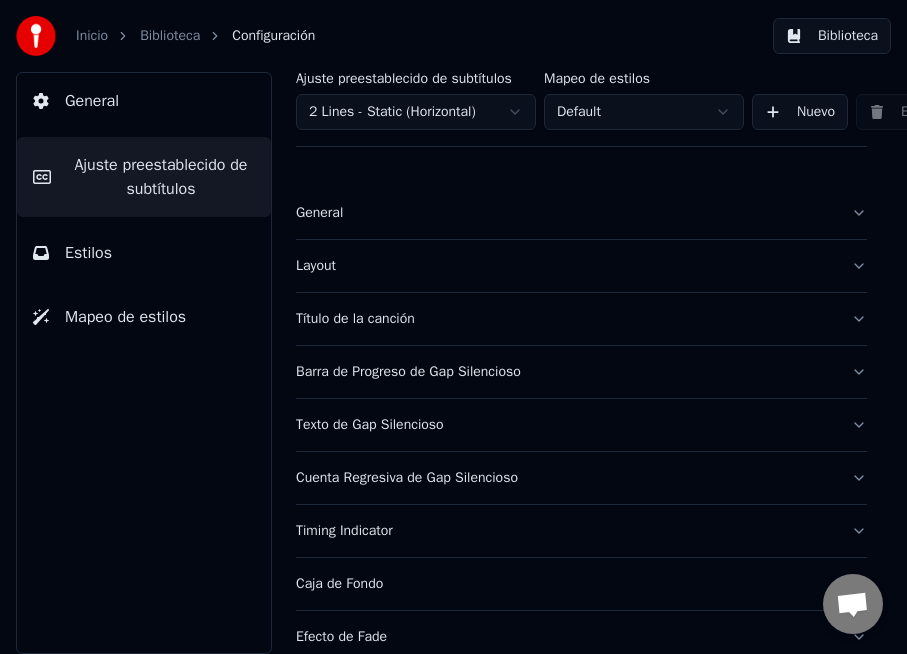 click on "Inicio Biblioteca Configuración Biblioteca General Ajuste preestablecido de subtítulos Estilos Mapeo de estilos Ajuste preestablecido de subtítulos 2 Lines - Static (Horizontal) Mapeo de estilos Default Nuevo Eliminar Establecer como Predeterminado General Layout Título de la canción Barra de Progreso de Gap Silencioso Texto de Gap Silencioso Cuenta Regresiva de Gap Silencioso Timing Indicator Caja de Fondo Efecto de Fade Desplazamiento Máximo de caracteres por línea Dividir Línea Automáticamente Advanced Settings" at bounding box center (453, 327) 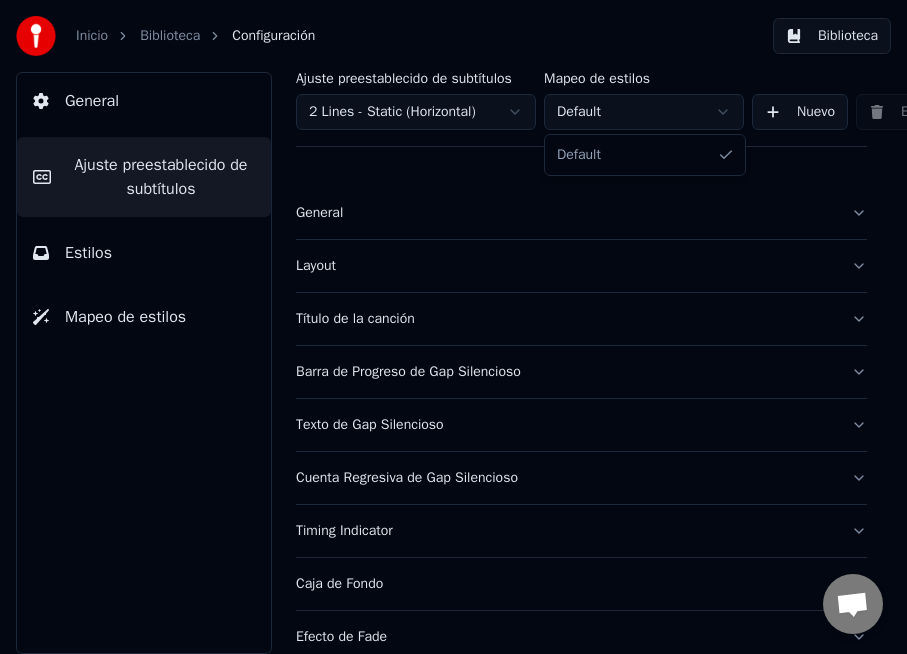 click on "Inicio Biblioteca Configuración Biblioteca General Ajuste preestablecido de subtítulos Estilos Mapeo de estilos Ajuste preestablecido de subtítulos 2 Lines - Static (Horizontal) Mapeo de estilos Default Nuevo Eliminar Establecer como Predeterminado General Layout Título de la canción Barra de Progreso de Gap Silencioso Texto de Gap Silencioso Cuenta Regresiva de Gap Silencioso Timing Indicator Caja de Fondo Efecto de Fade Desplazamiento Máximo de caracteres por línea Dividir Línea Automáticamente Advanced Settings
Default" at bounding box center [453, 327] 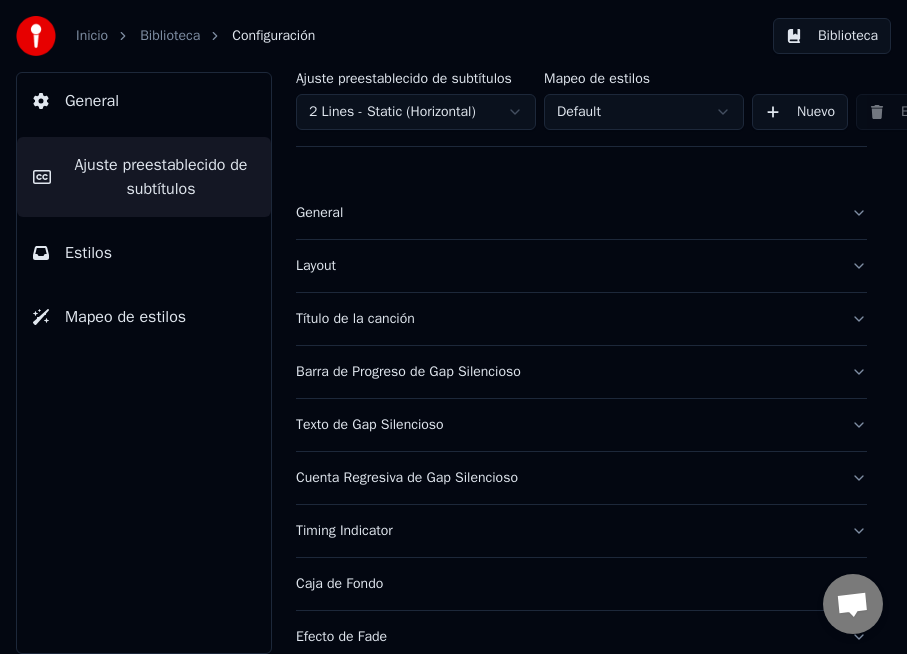 click on "Estilos" at bounding box center (144, 253) 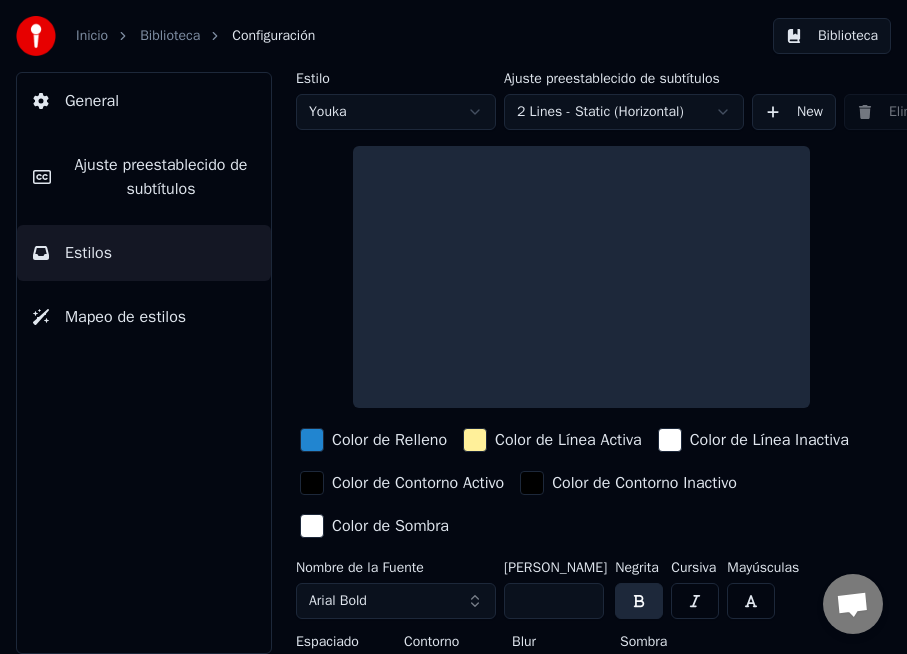 click on "Mapeo de estilos" at bounding box center (125, 317) 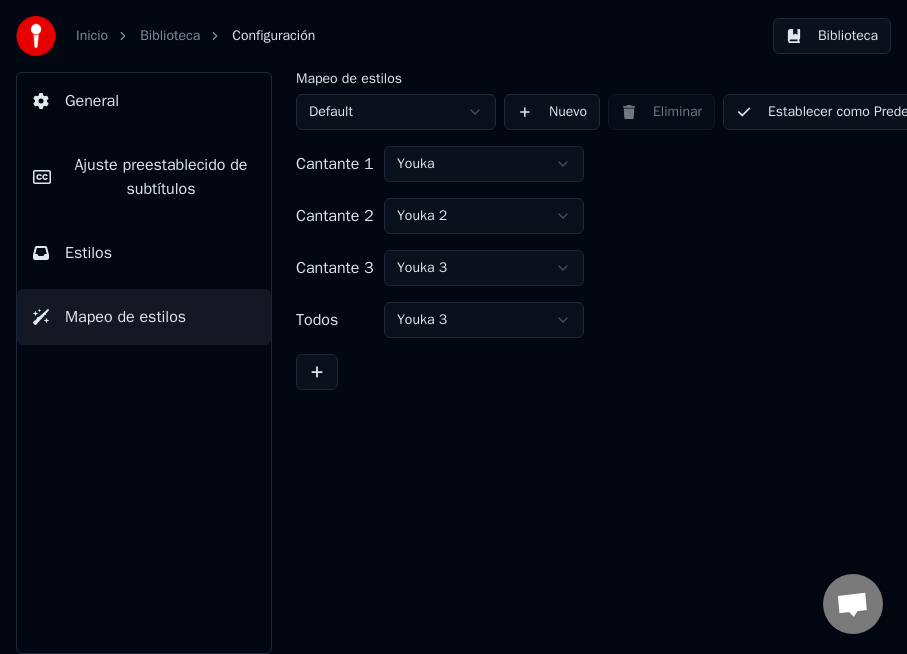 click on "Inicio Biblioteca Configuración Biblioteca General [PERSON_NAME] preestablecido de subtítulos Estilos Mapeo de estilos Mapeo de estilos Default Nuevo Eliminar Establecer como Predeterminado Cantante   1 Youka Cantante   2 Youka 2 Cantante   3 Youka 3 Todos Youka 3" at bounding box center (453, 327) 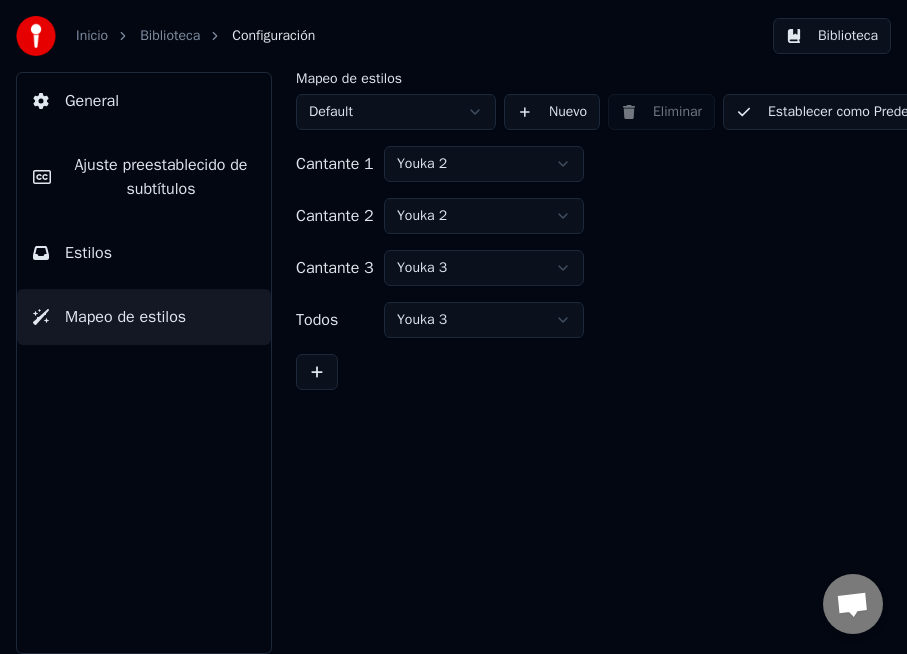 click on "General" at bounding box center (92, 101) 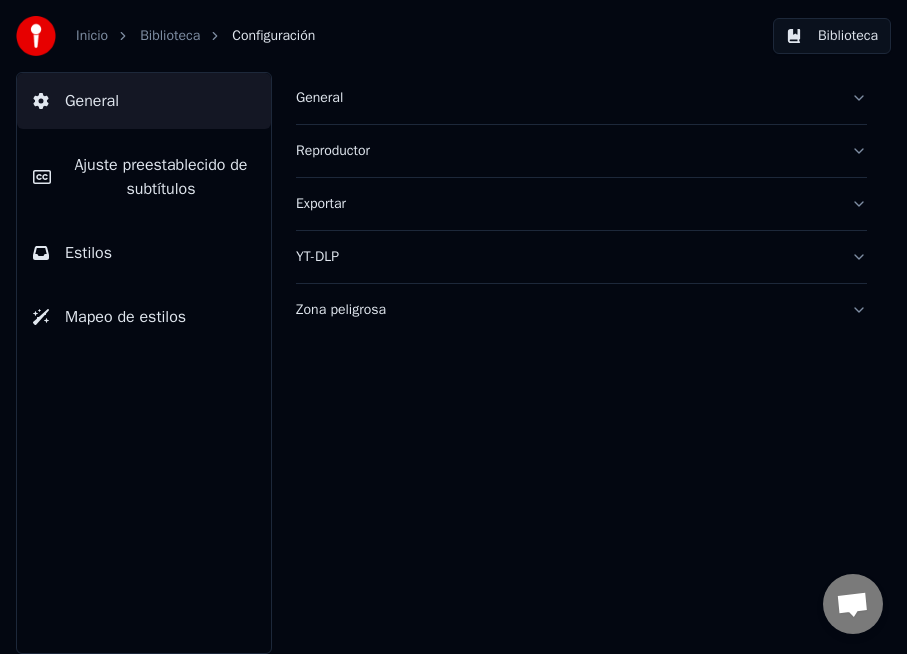 click on "Biblioteca" at bounding box center [832, 36] 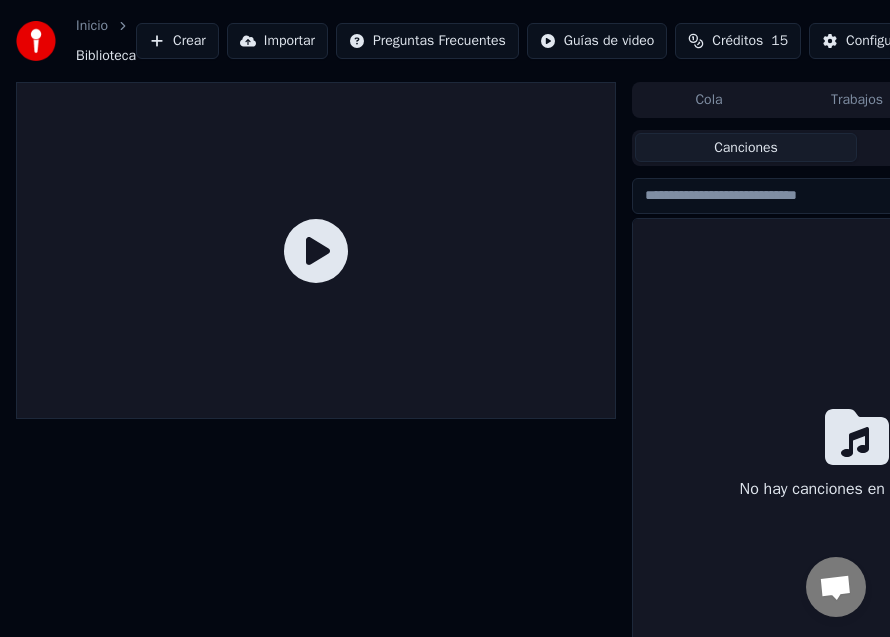click on "Canciones" at bounding box center (746, 147) 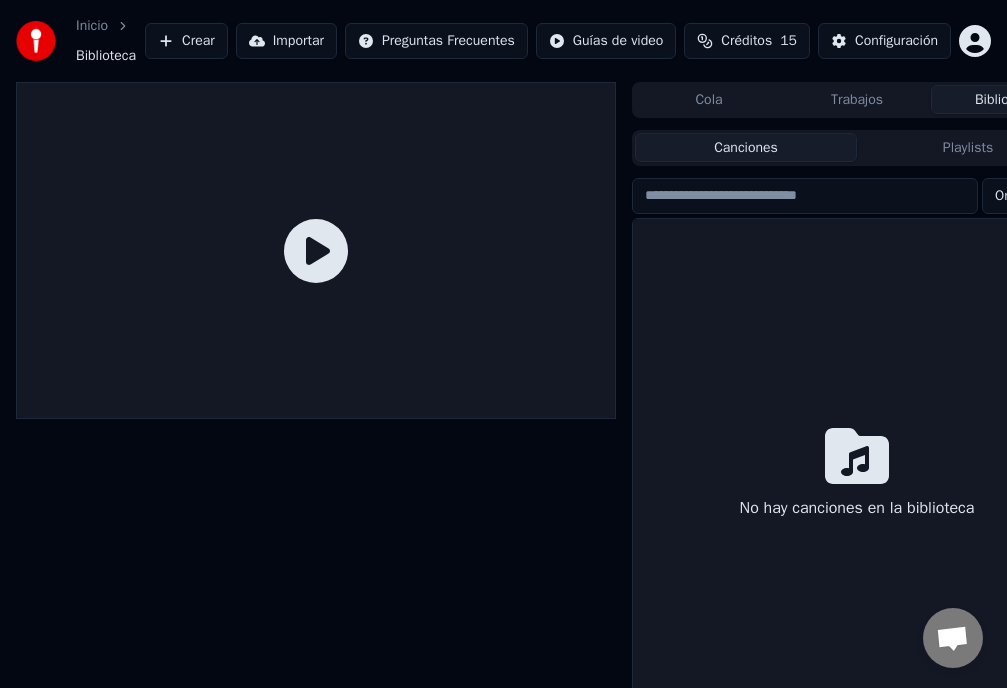 click on "Playlists" at bounding box center [968, 147] 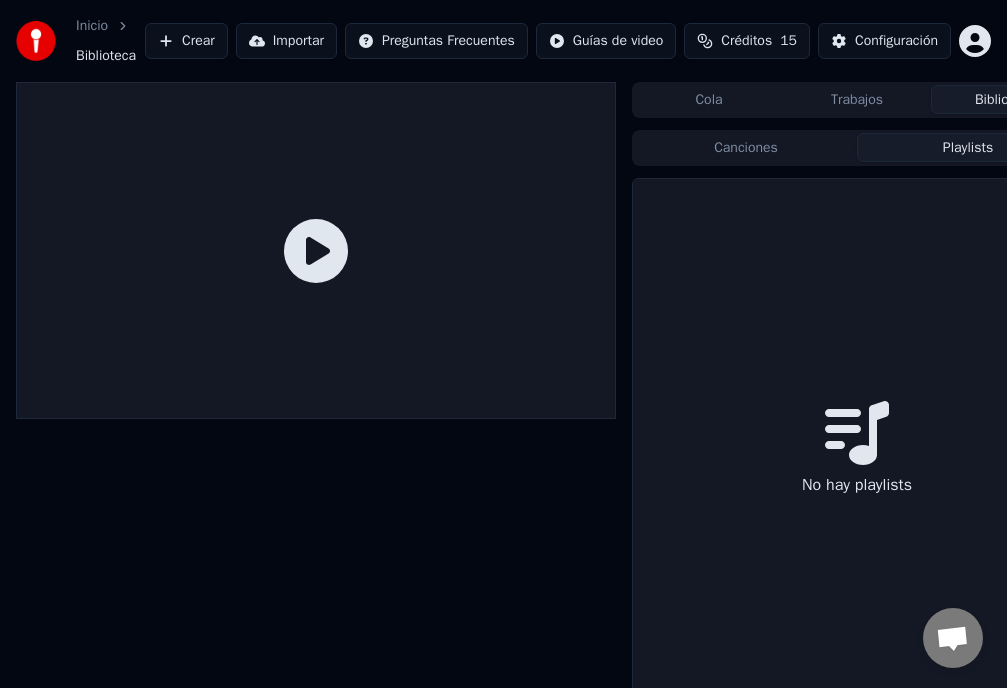 click 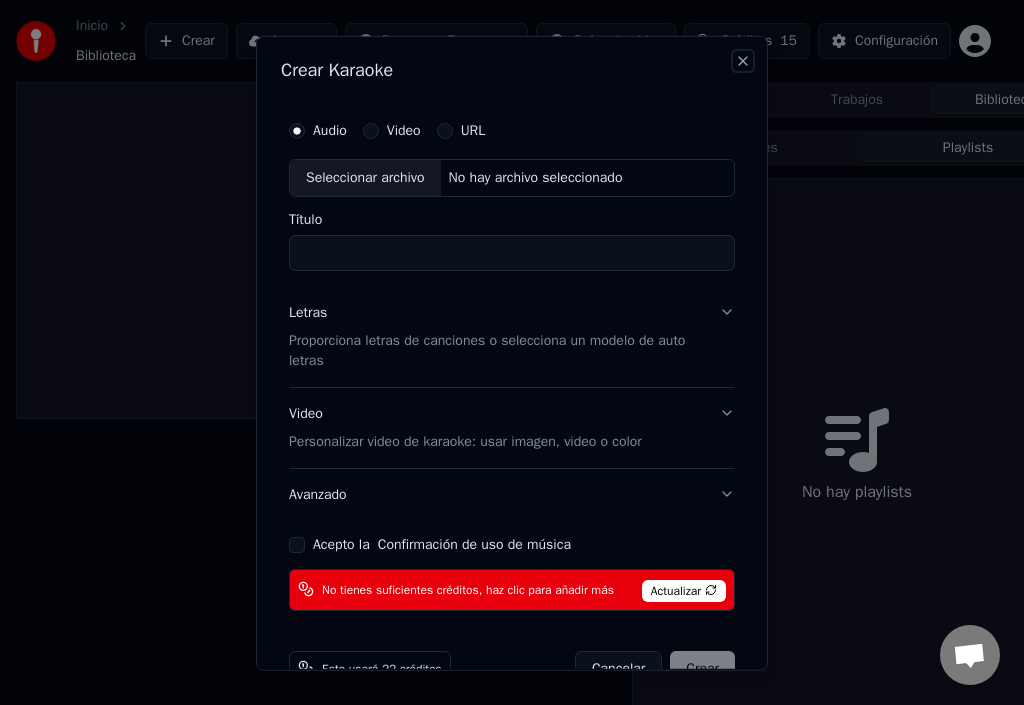 click on "Close" at bounding box center (743, 60) 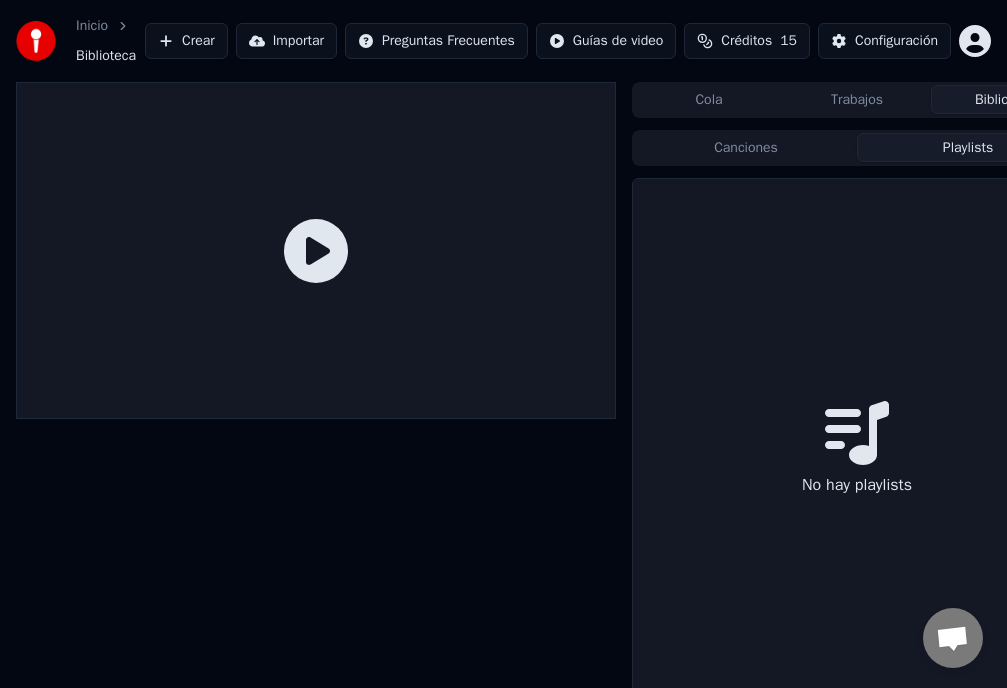 click on "Importar" at bounding box center [286, 41] 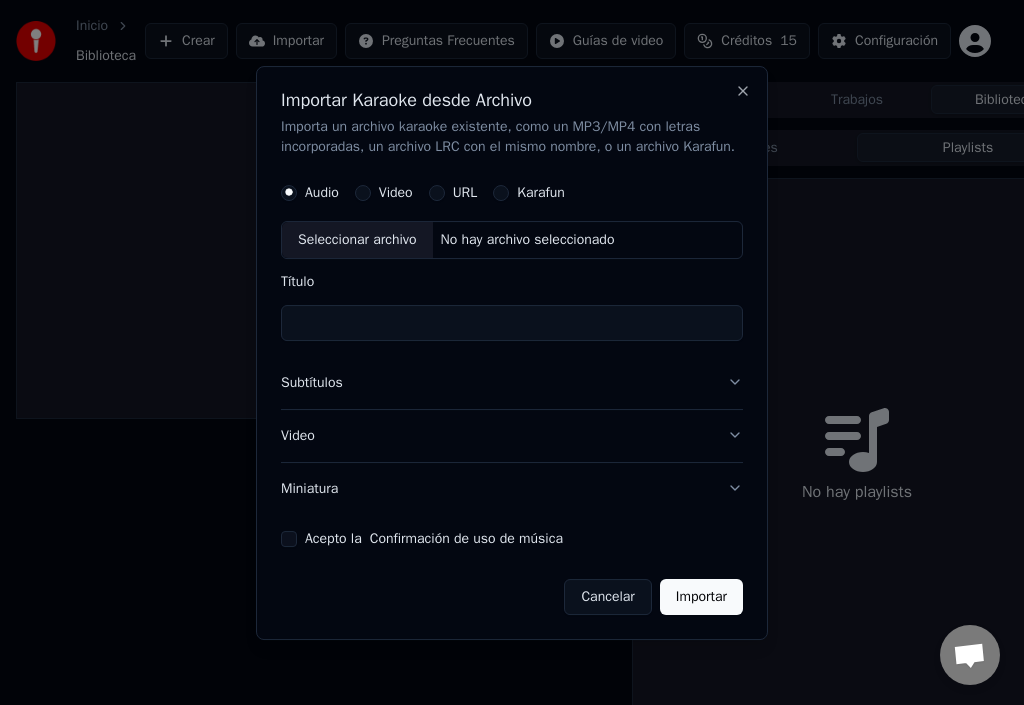 click on "Audio" at bounding box center [322, 193] 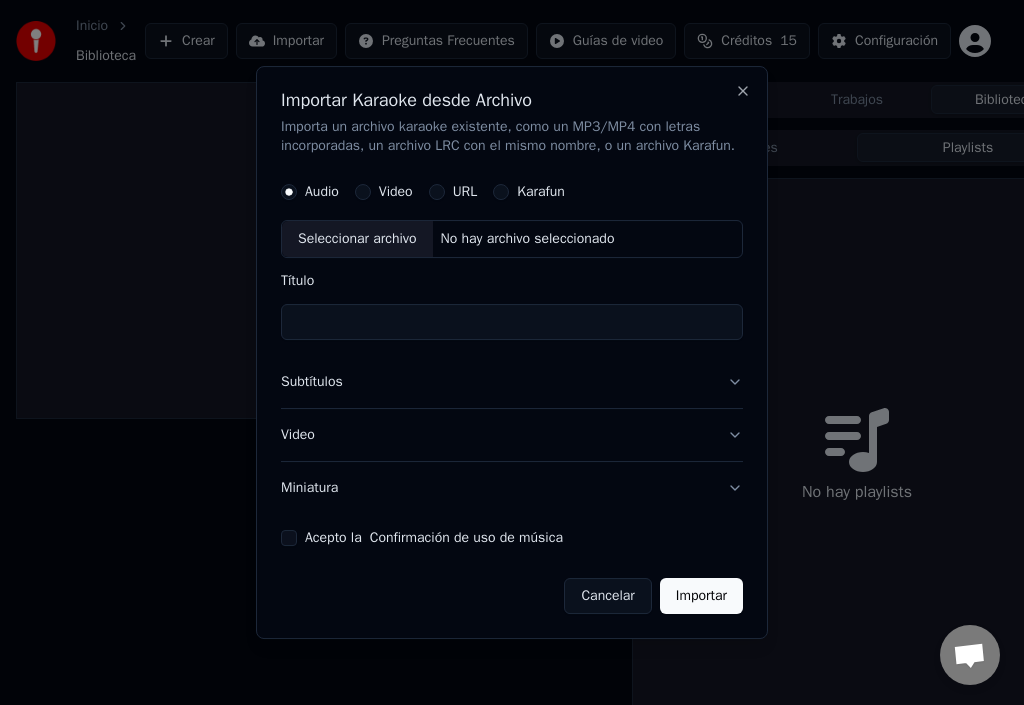 click on "Seleccionar archivo" at bounding box center [357, 240] 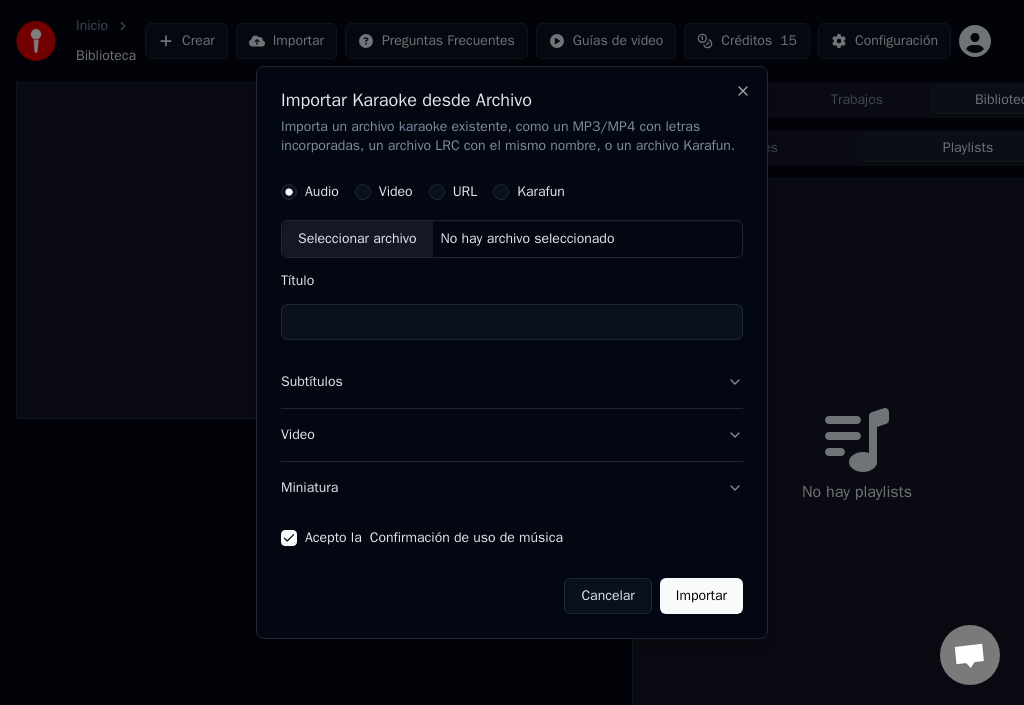 click on "No hay archivo seleccionado" at bounding box center (528, 240) 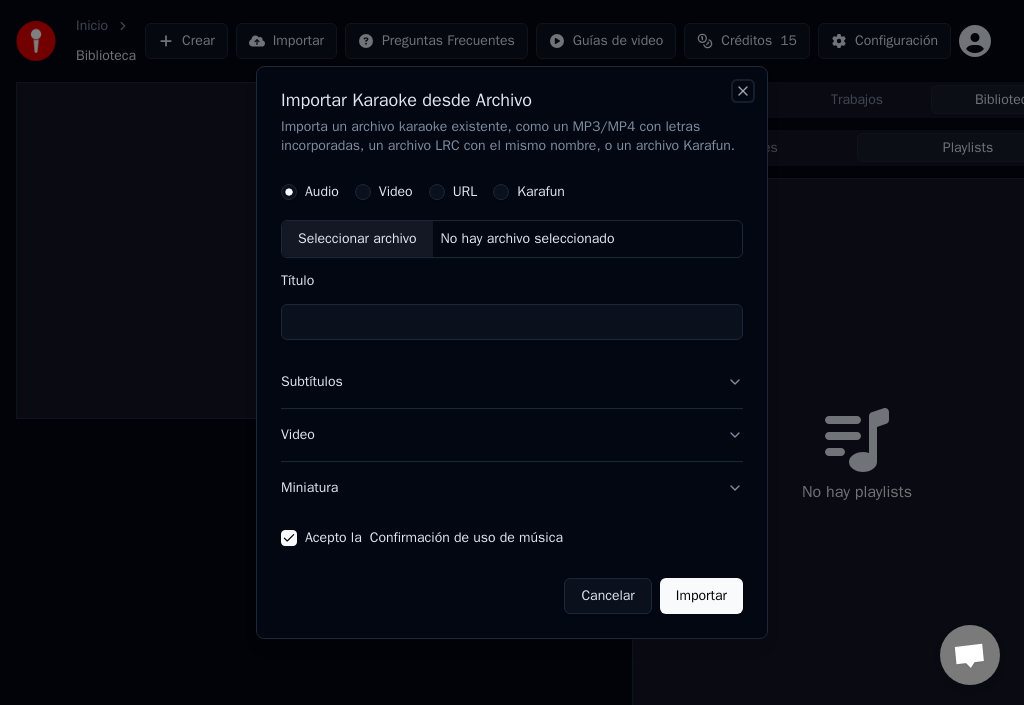 click on "Close" at bounding box center (743, 91) 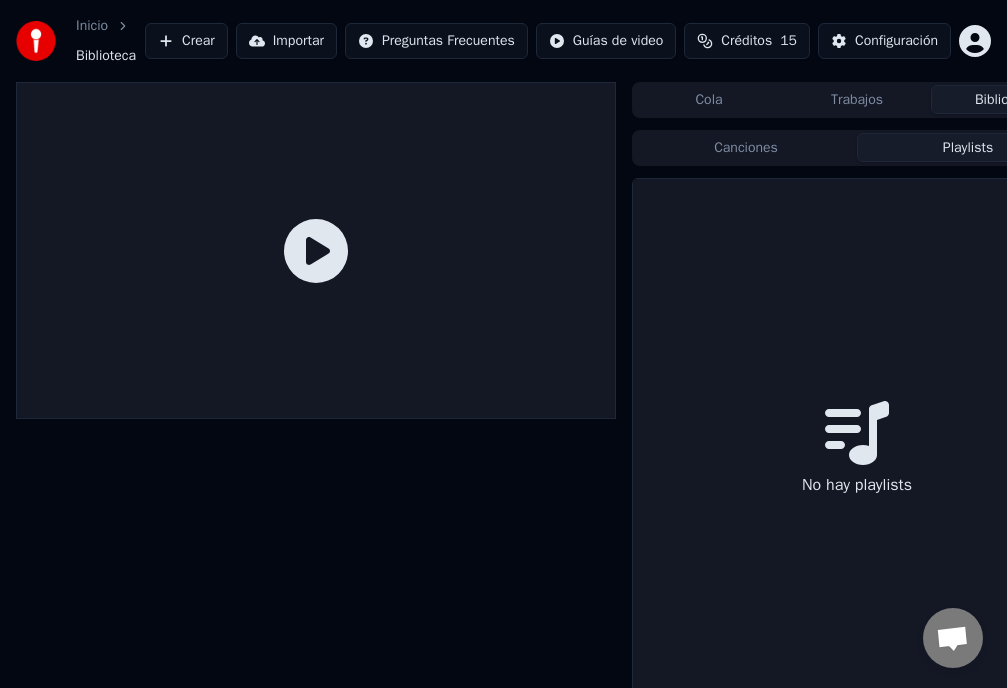 click on "Canciones" at bounding box center (746, 147) 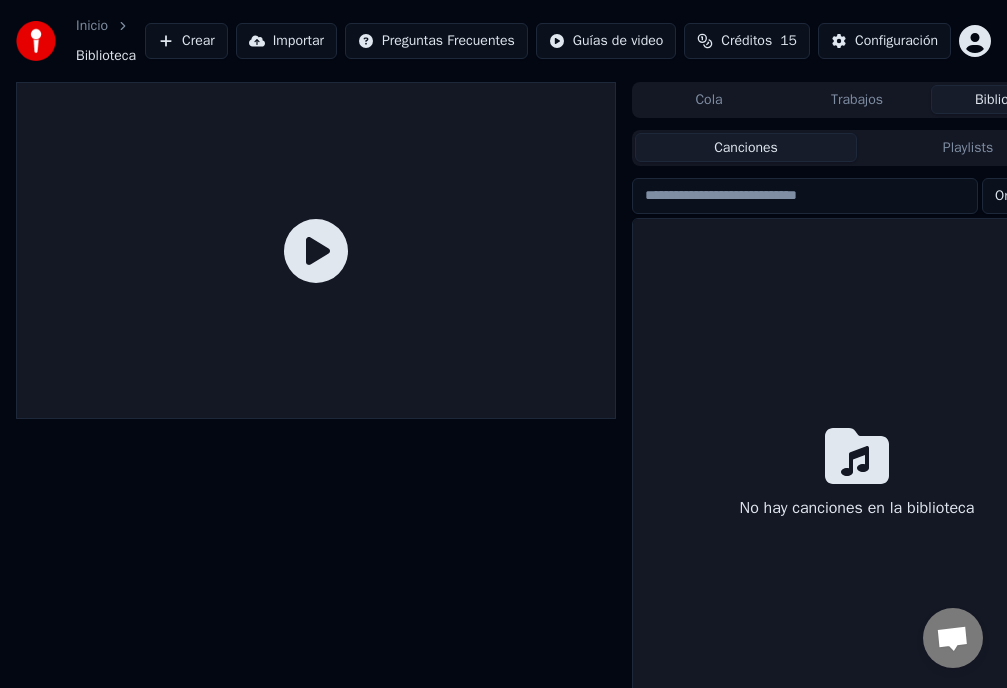 click on "Biblioteca" at bounding box center (1005, 99) 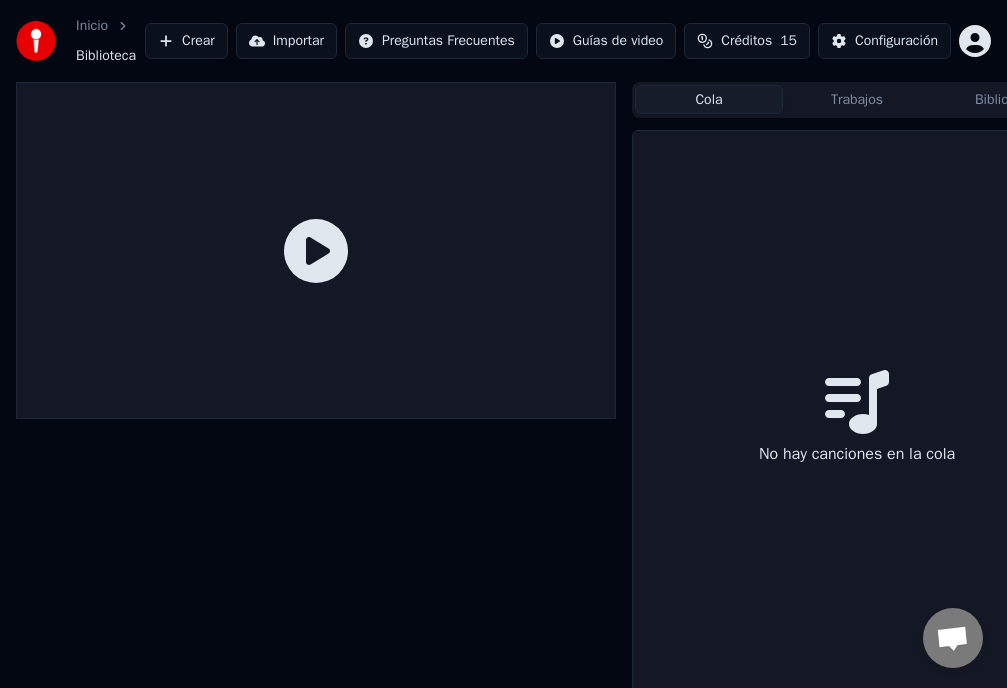 click on "Cola" at bounding box center (709, 99) 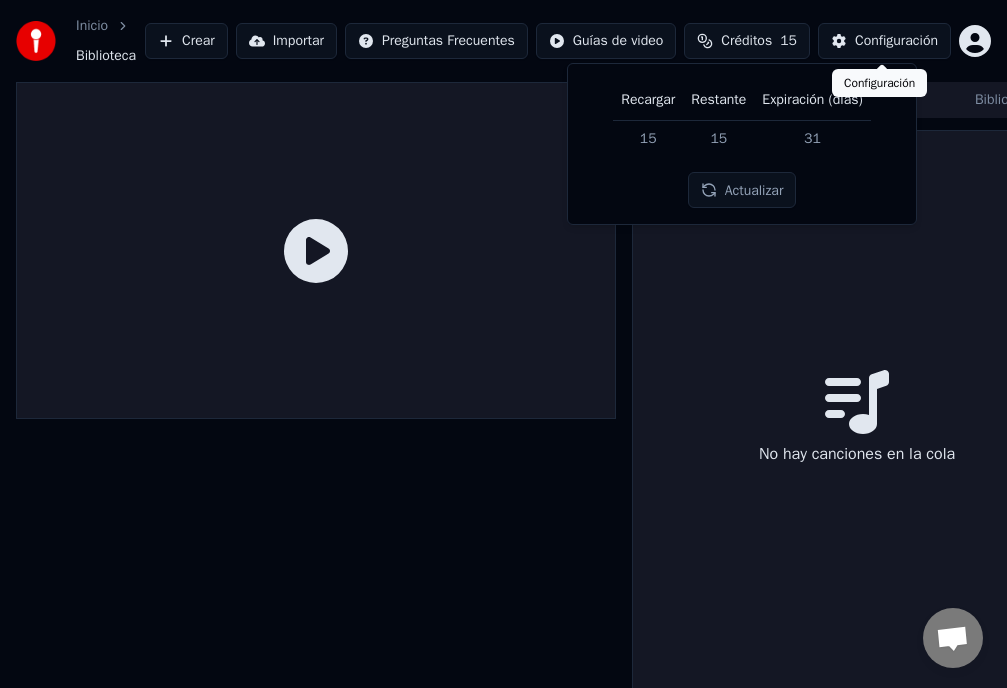 click on "No hay canciones en la cola" at bounding box center (857, 422) 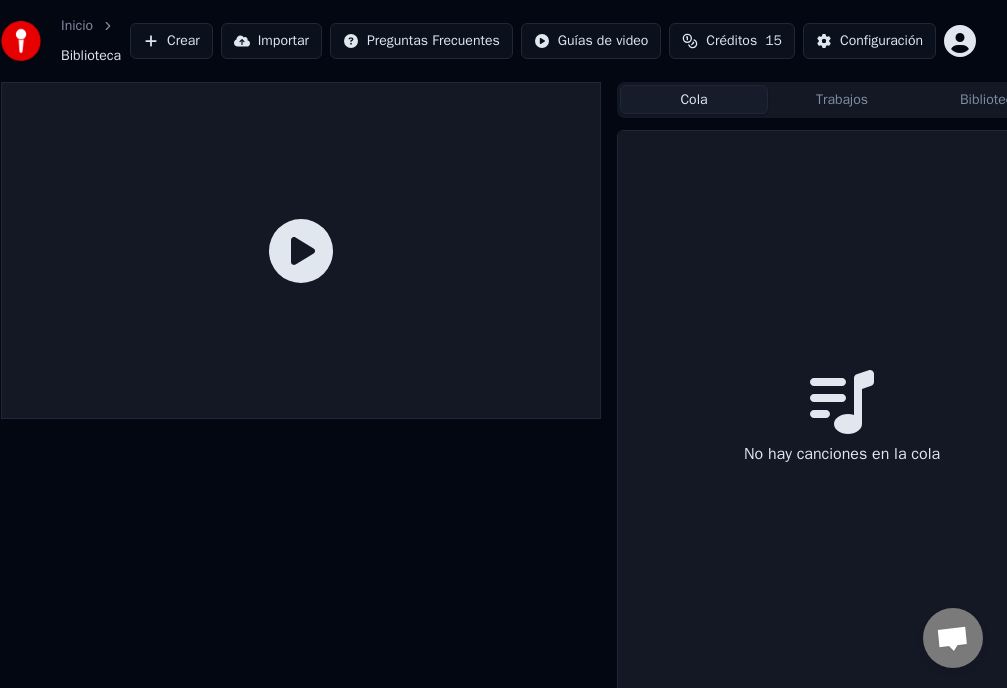 scroll, scrollTop: 0, scrollLeft: 75, axis: horizontal 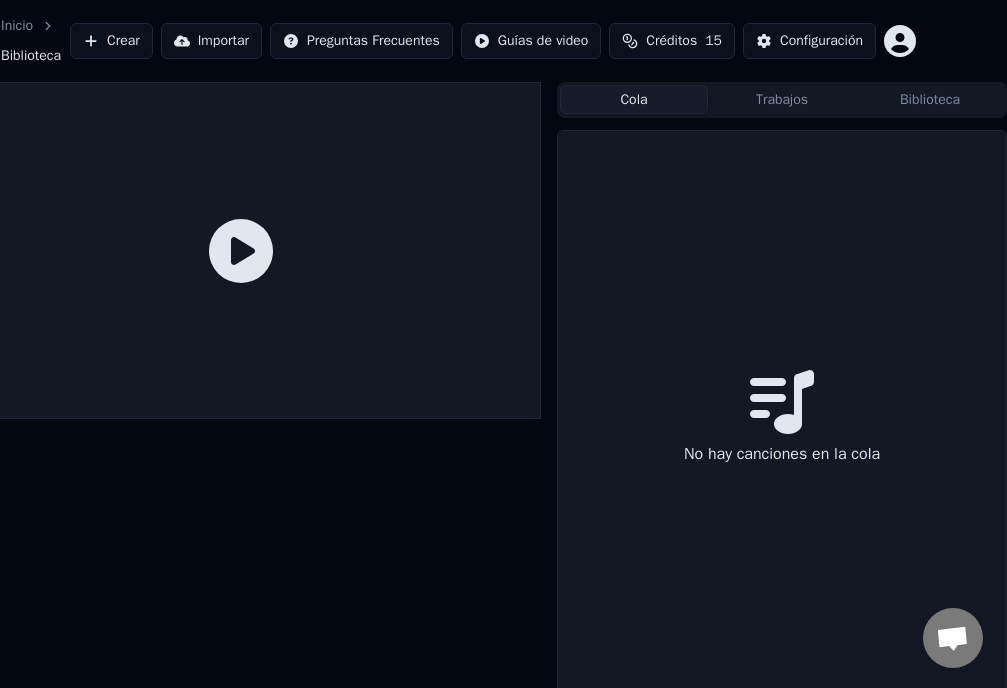 click on "Biblioteca" at bounding box center [930, 99] 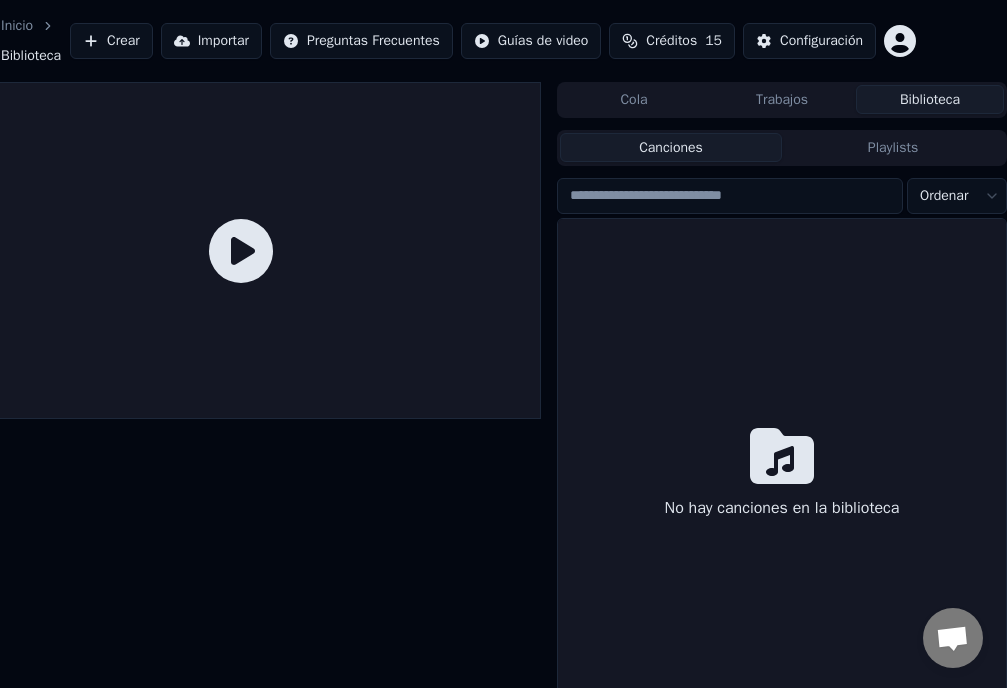 click at bounding box center (730, 196) 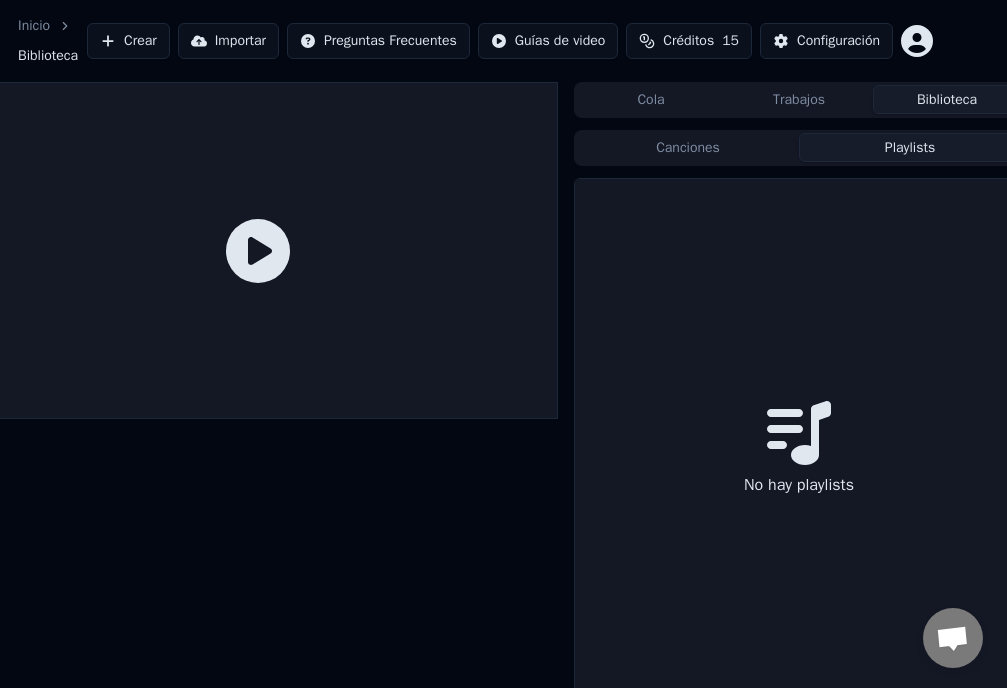click on "Playlists" at bounding box center (910, 147) 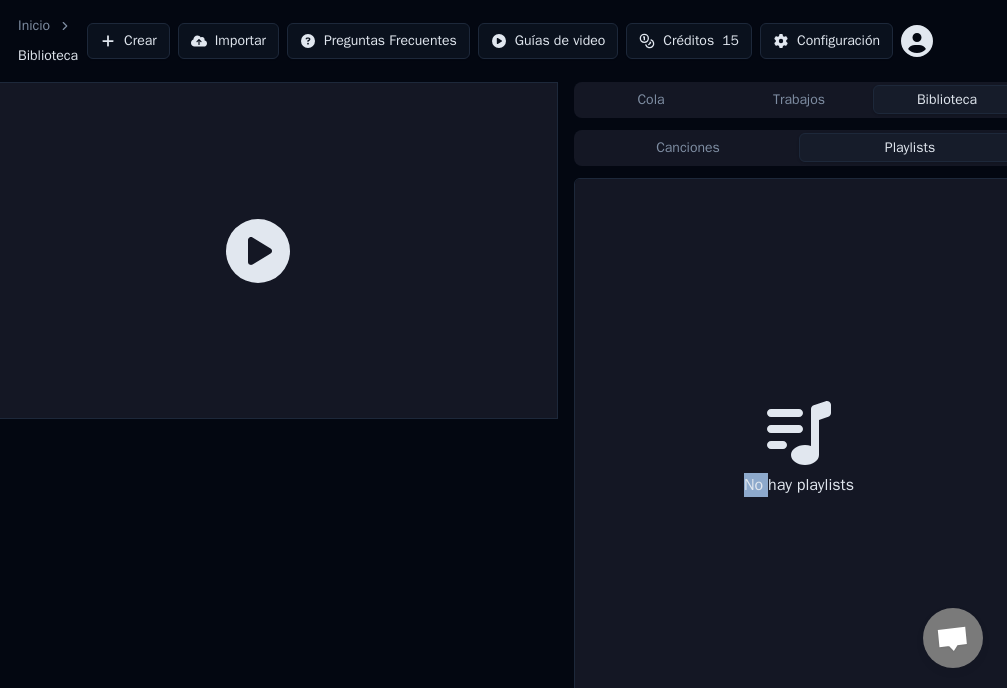 click on "Biblioteca" at bounding box center [947, 99] 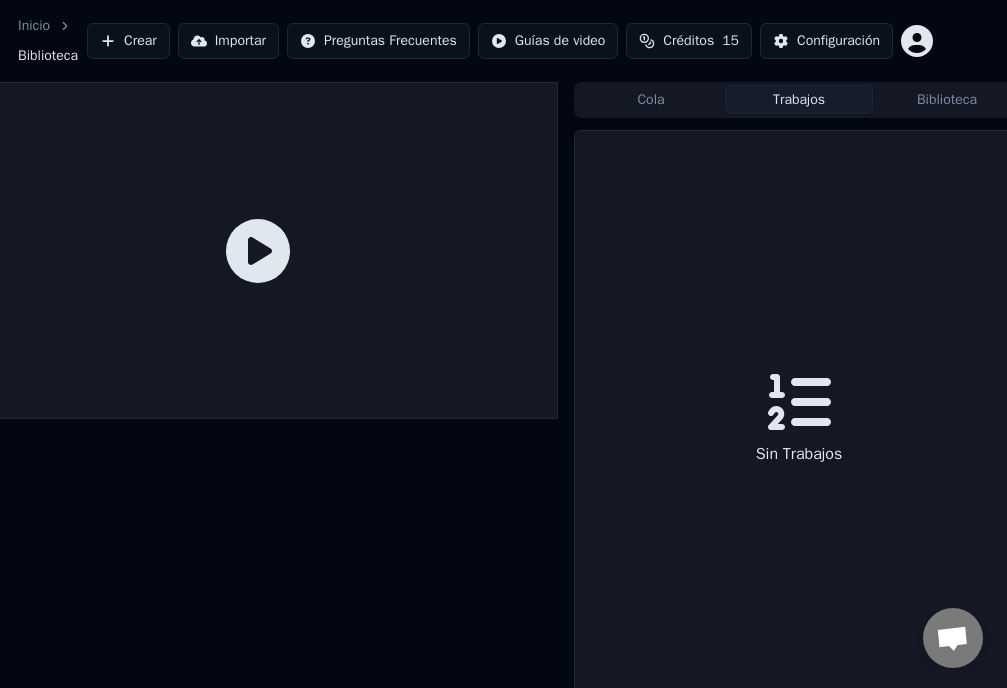scroll, scrollTop: 0, scrollLeft: 75, axis: horizontal 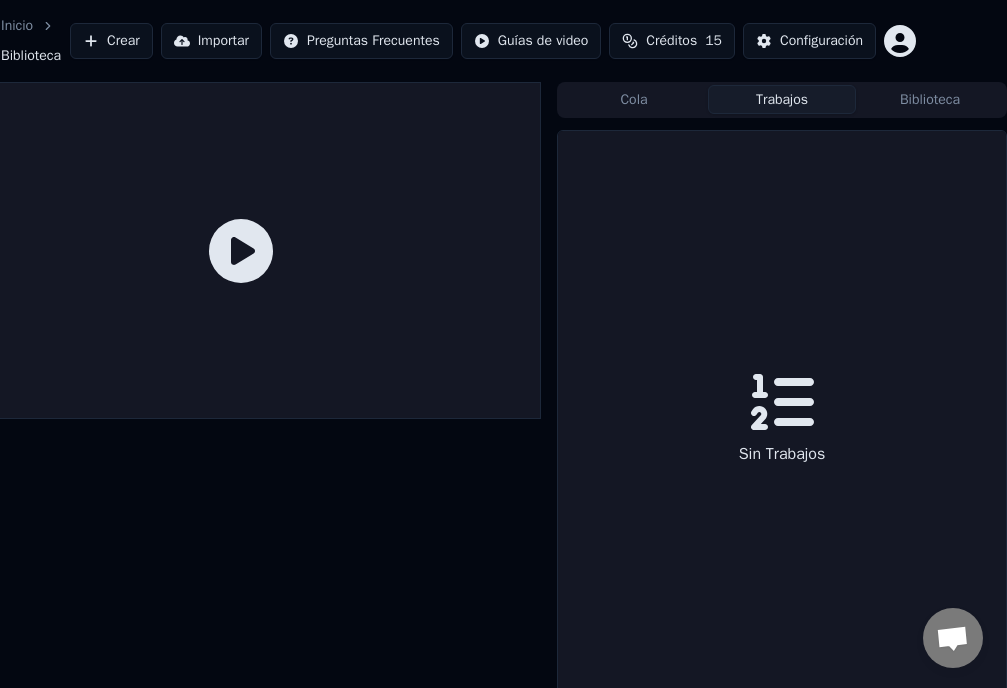 click on "Sin Trabajos" at bounding box center [782, 422] 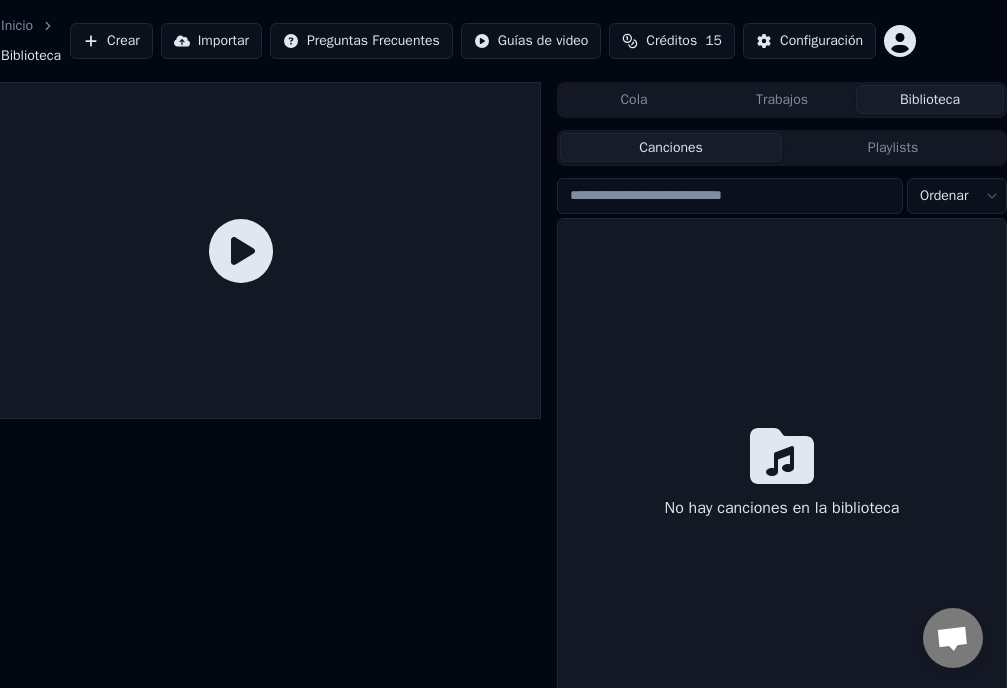 click on "Playlists" at bounding box center [893, 147] 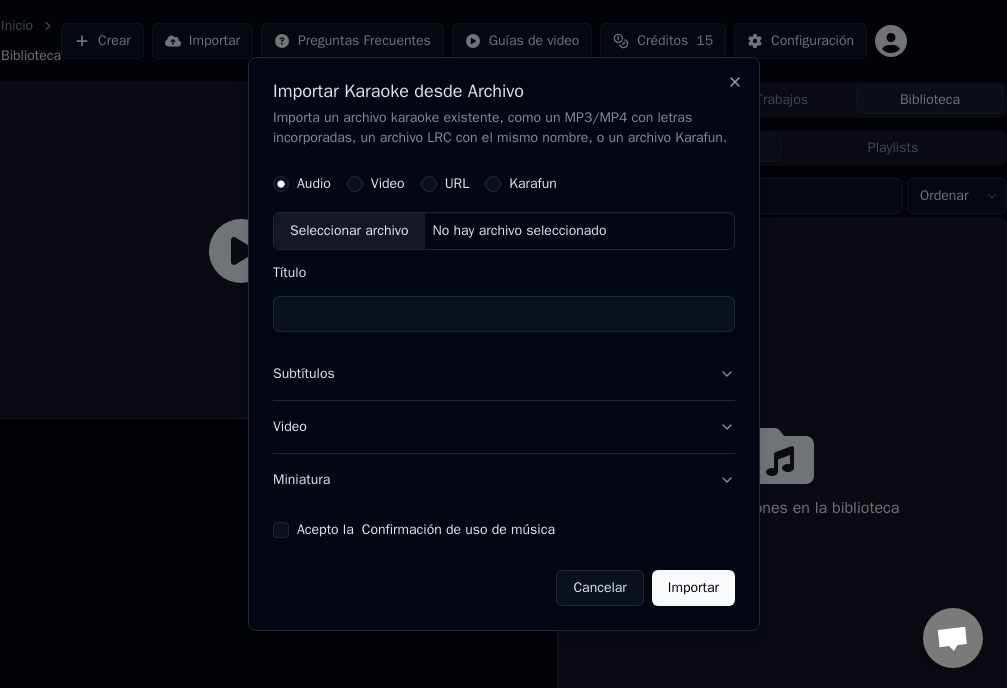 scroll, scrollTop: 0, scrollLeft: 58, axis: horizontal 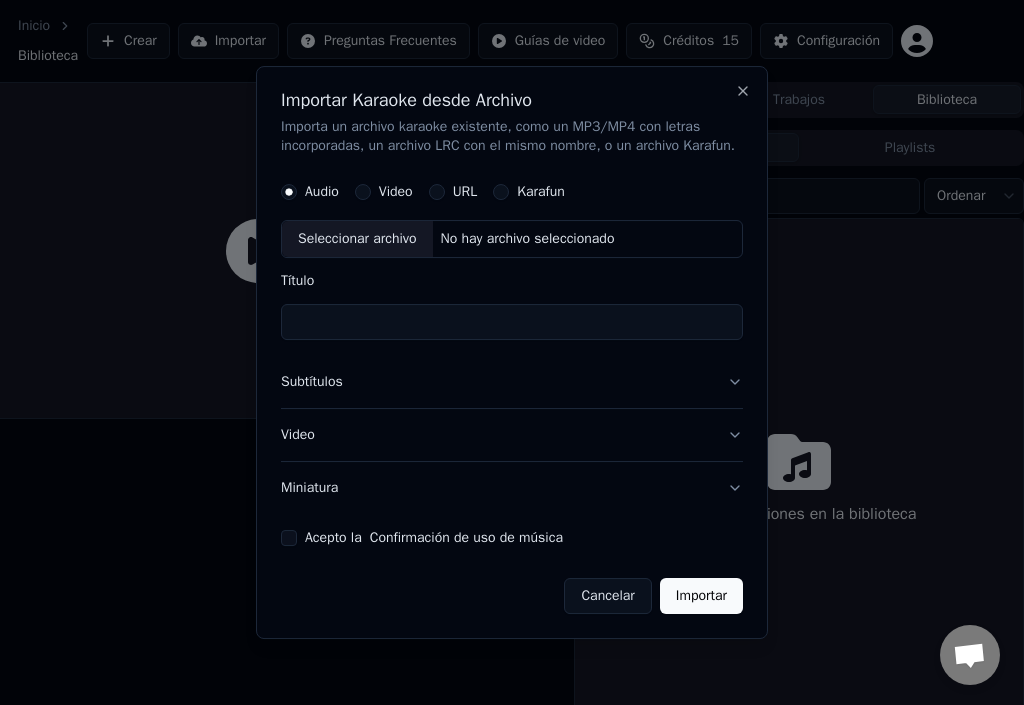 click on "Seleccionar archivo" at bounding box center [357, 240] 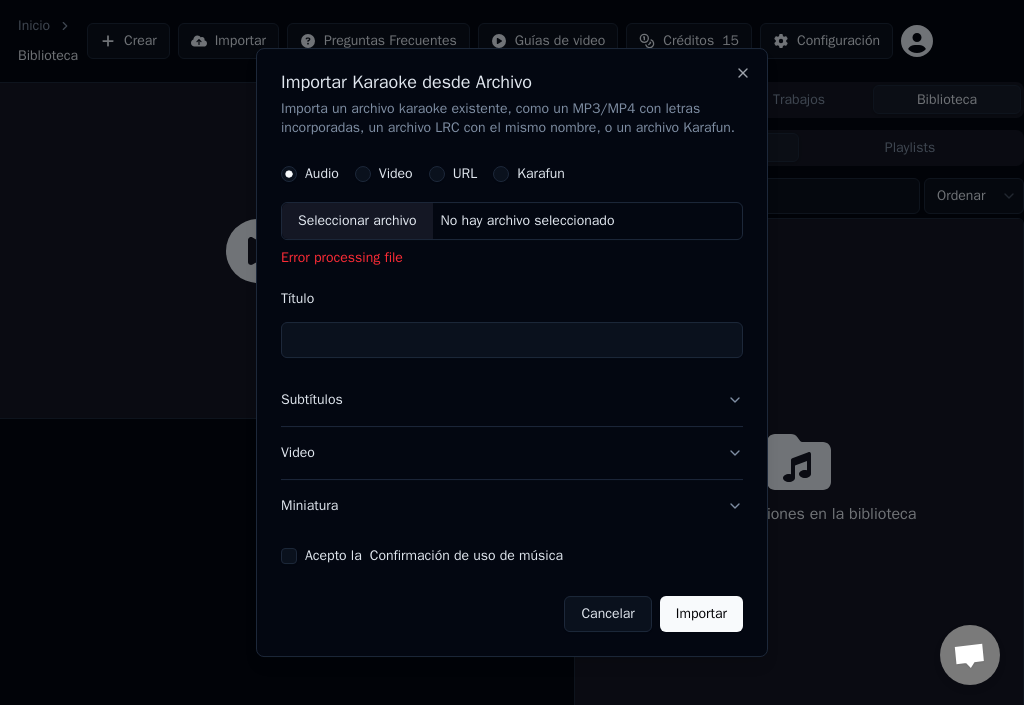 click on "Karafun" at bounding box center (541, 175) 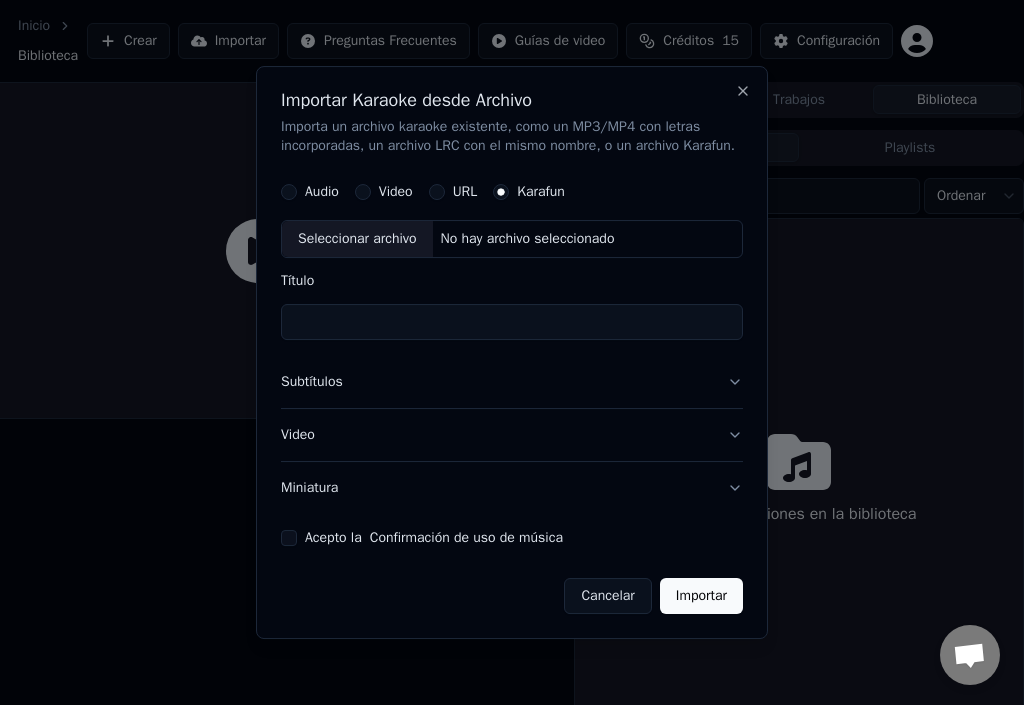 click on "Seleccionar archivo" at bounding box center [357, 240] 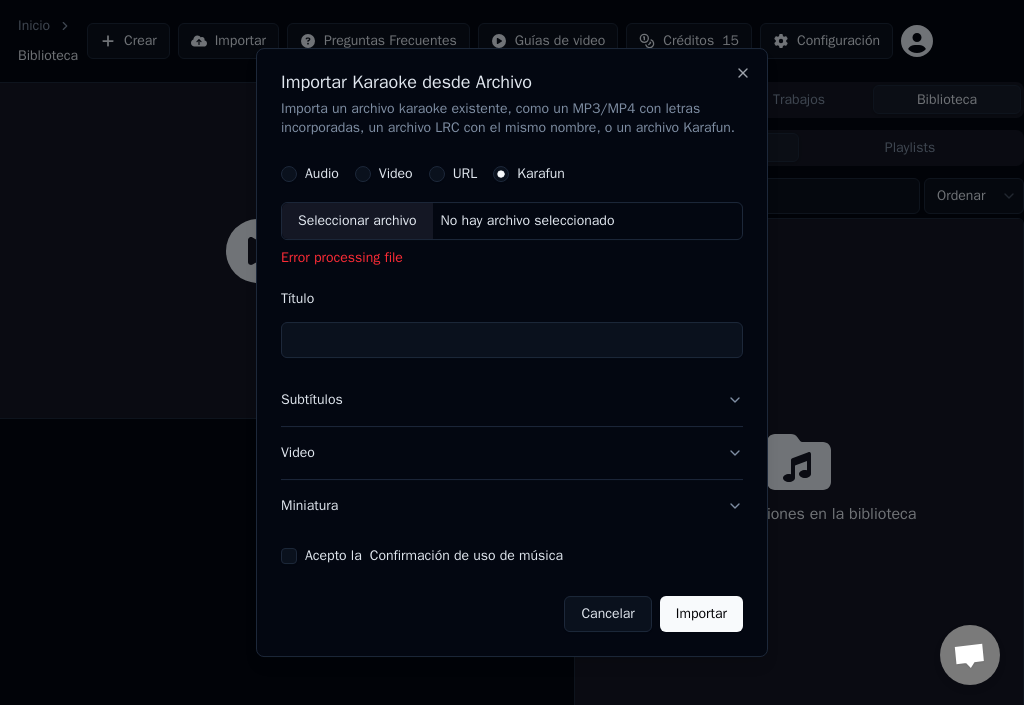 click on "Cancelar" at bounding box center [607, 614] 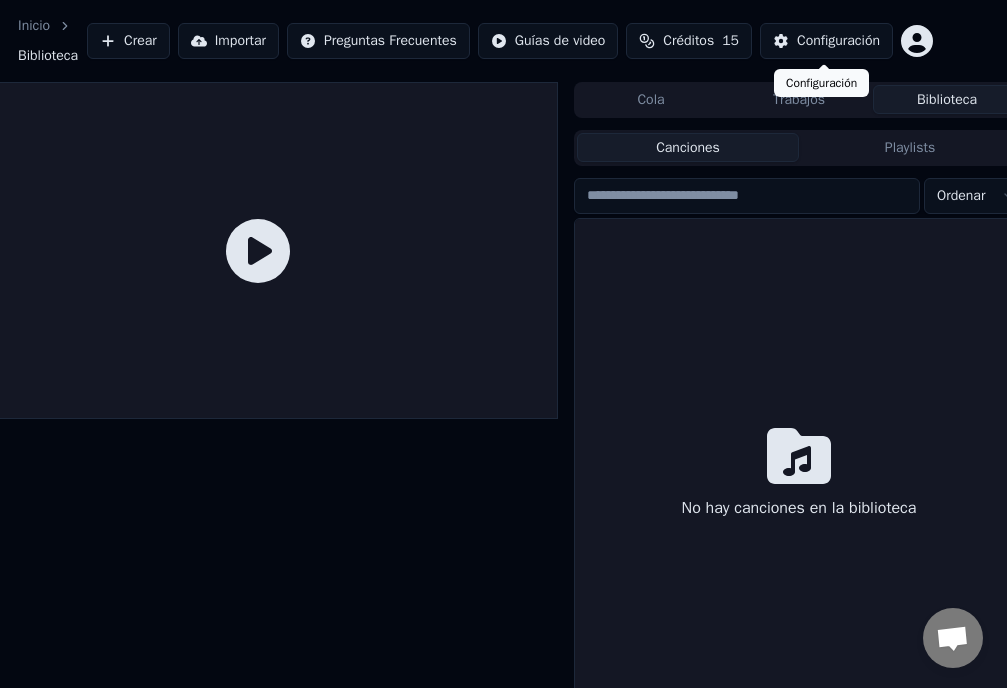 click on "Configuración" at bounding box center [838, 41] 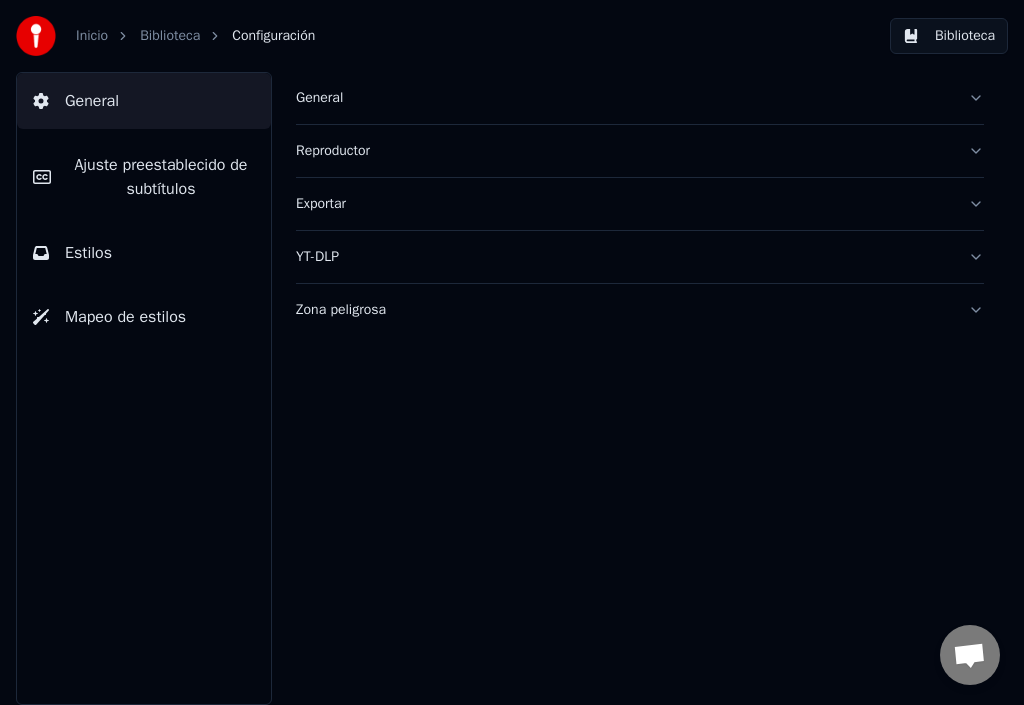 click on "Exportar" at bounding box center (624, 204) 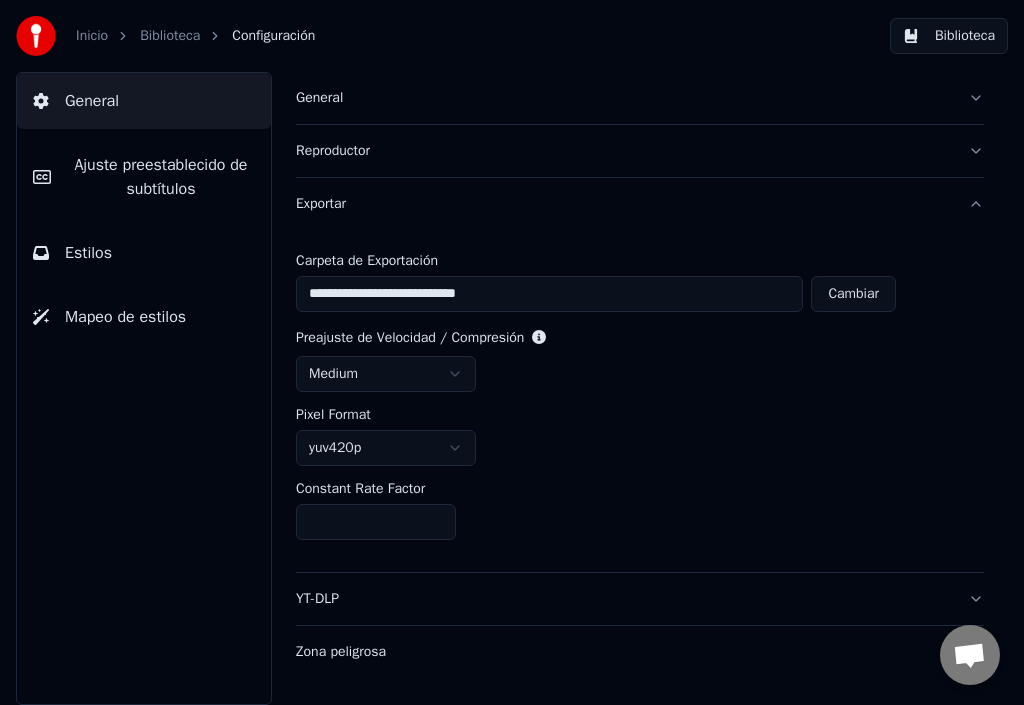 click on "YT-DLP" at bounding box center [640, 599] 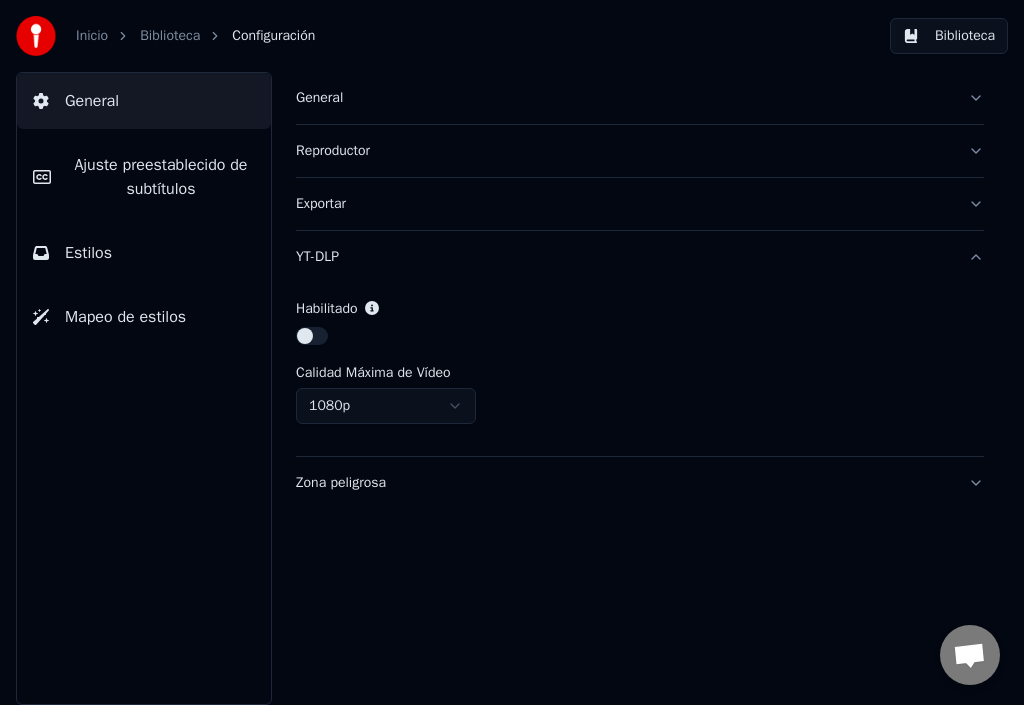 click on "Zona peligrosa" at bounding box center [624, 483] 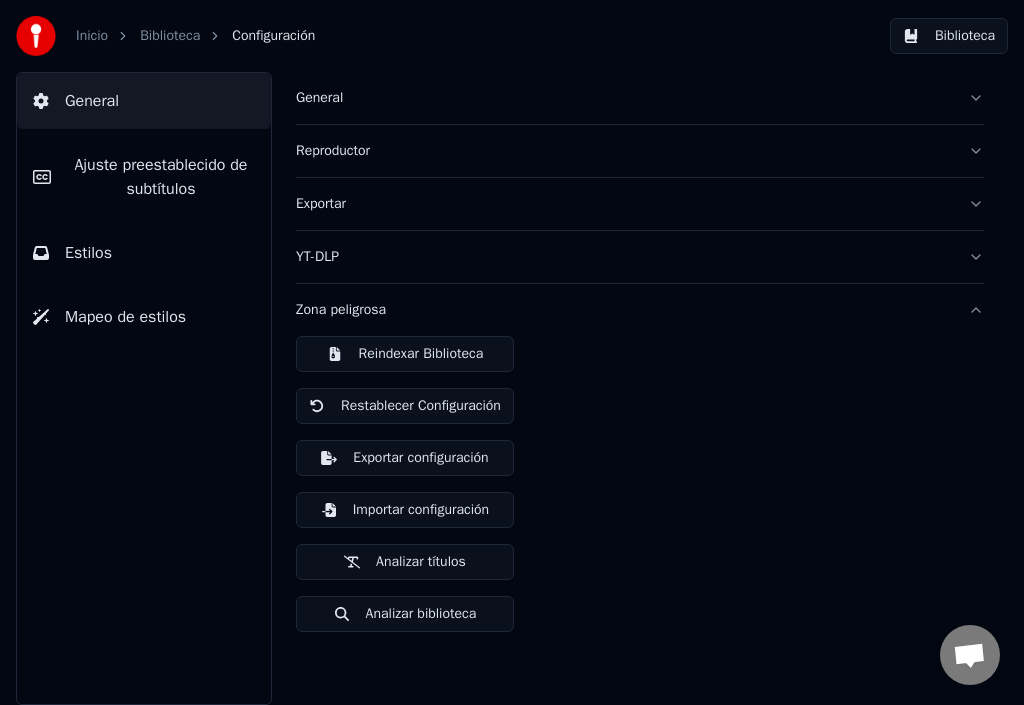 click on "Importar configuración" at bounding box center (405, 510) 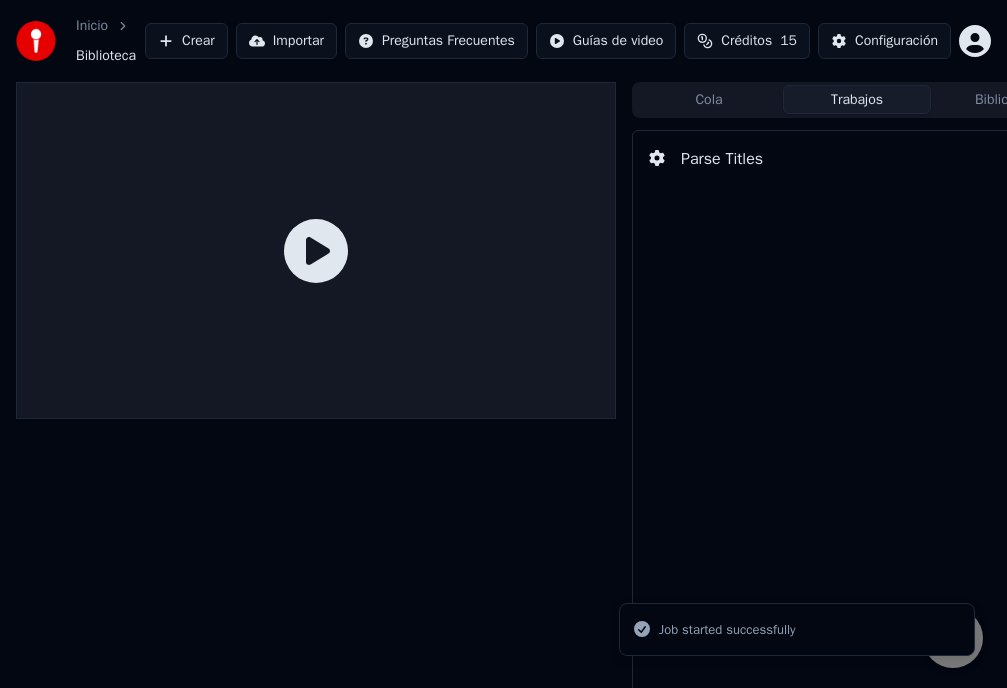 click 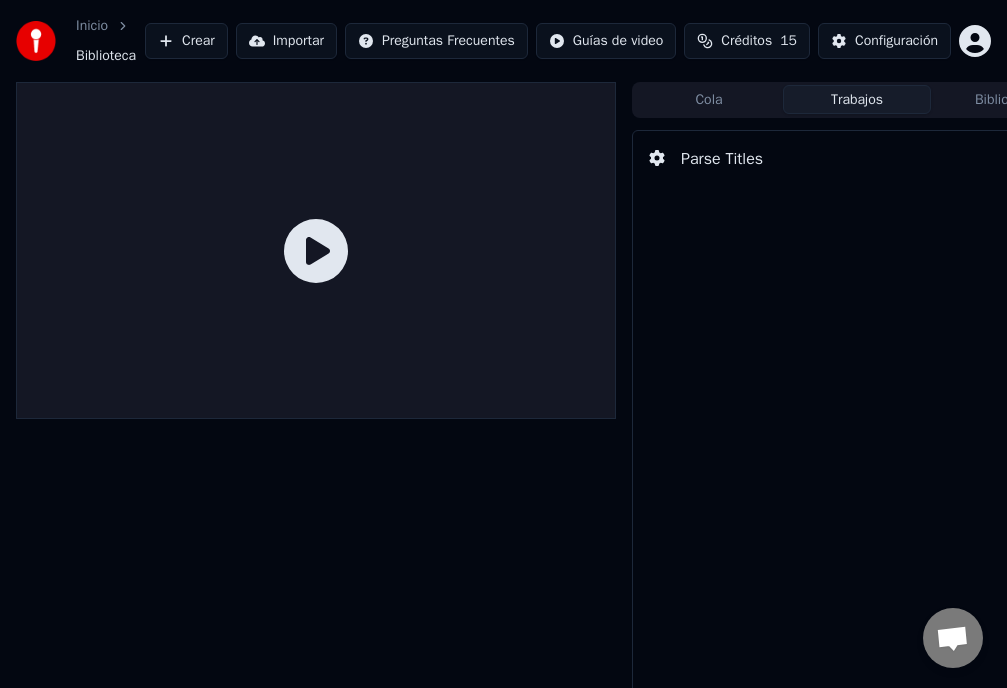 click on "Parse Titles" at bounding box center (722, 159) 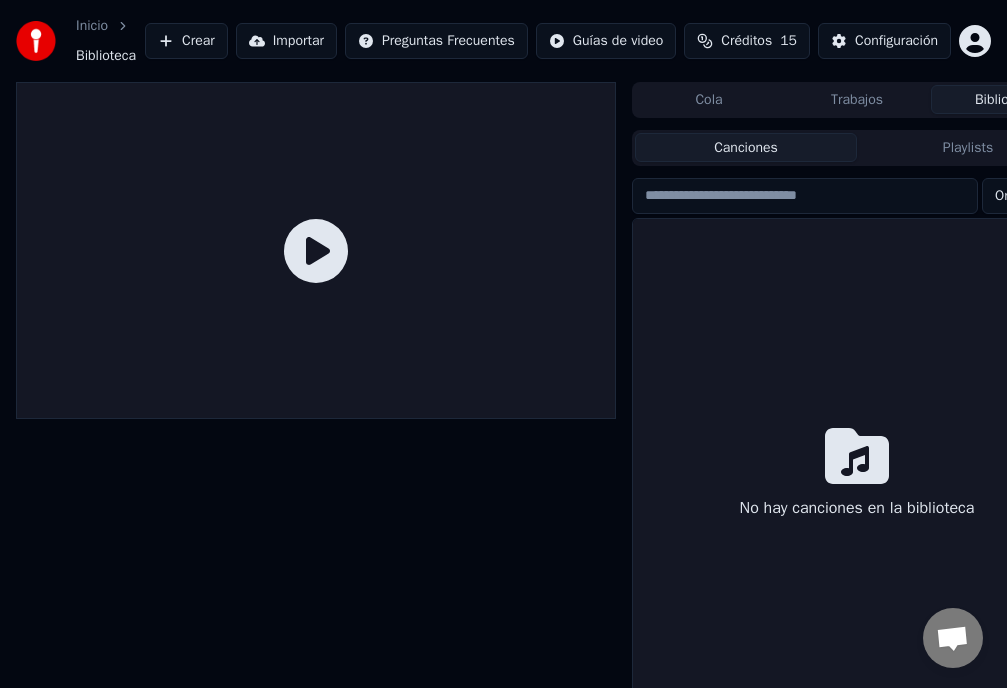 click on "Inicio Biblioteca Crear Importar Preguntas Frecuentes Guías de video Créditos 15 Configuración Cola Trabajos Biblioteca Canciones Playlists Ordenar No hay canciones en la biblioteca" at bounding box center [503, 344] 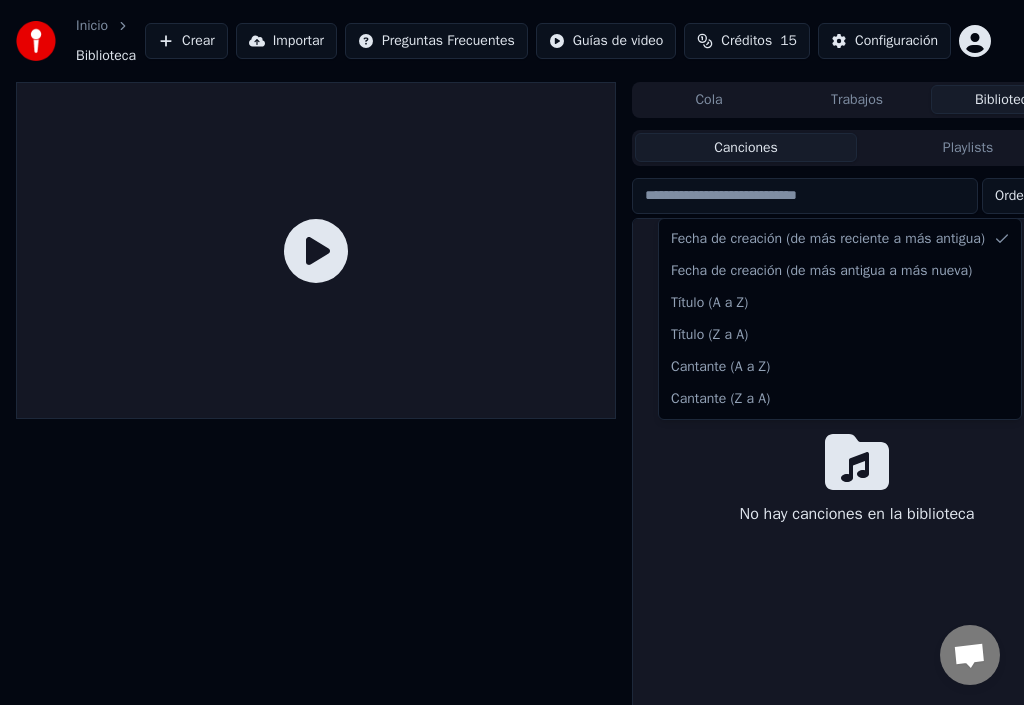click on "Inicio Biblioteca Crear Importar Preguntas Frecuentes Guías de video Créditos 15 Configuración Cola Trabajos Biblioteca Canciones Playlists Ordenar No hay canciones en la biblioteca
Fecha de creación (de más reciente a más antigua) Fecha de creación (de más antigua a más nueva) Título (A a Z) Título (Z a A) Cantante (A a Z) Cantante (Z a A)" at bounding box center [512, 352] 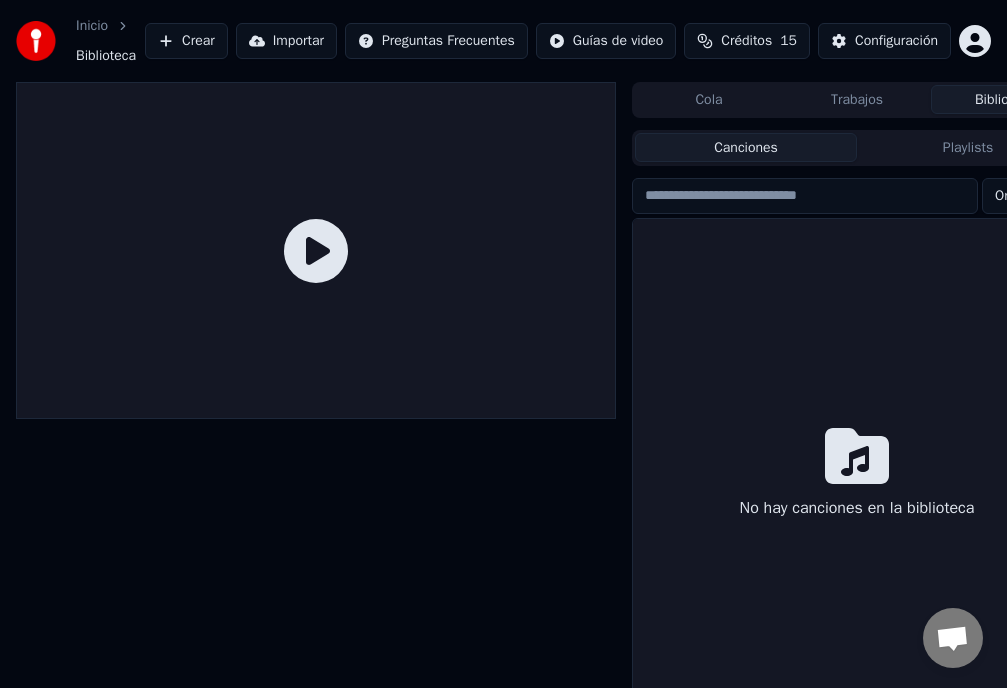 click 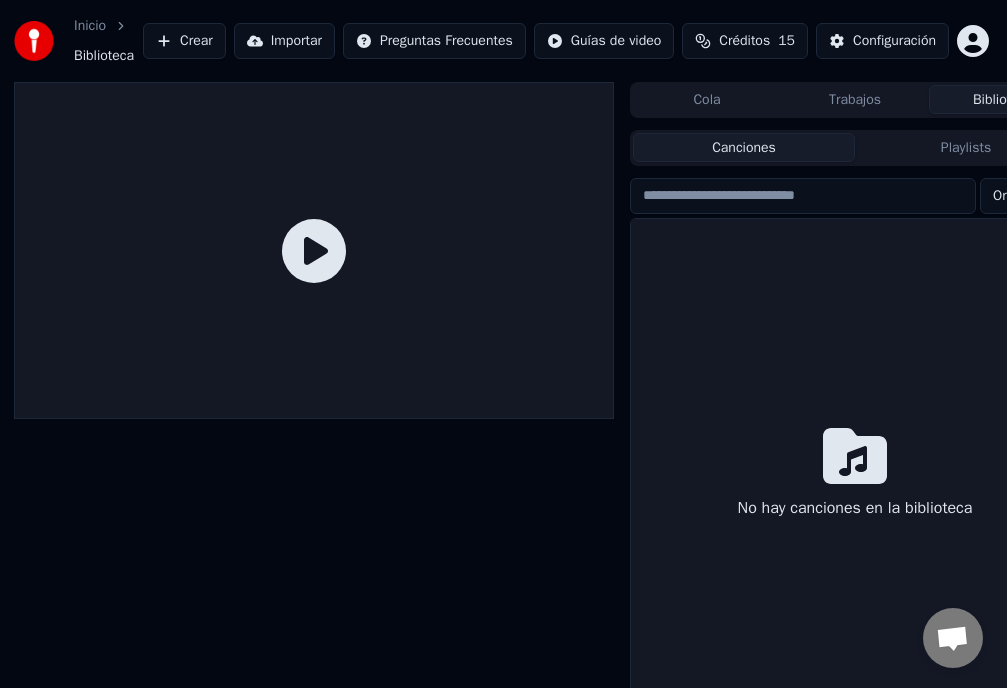 scroll, scrollTop: 0, scrollLeft: 75, axis: horizontal 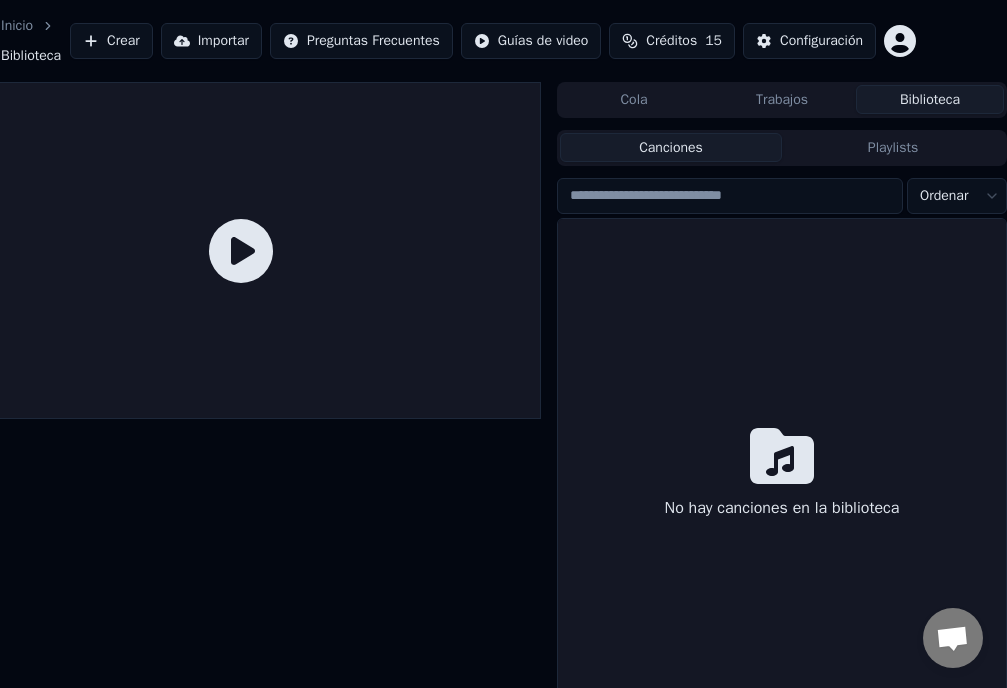click on "Playlists" at bounding box center [893, 147] 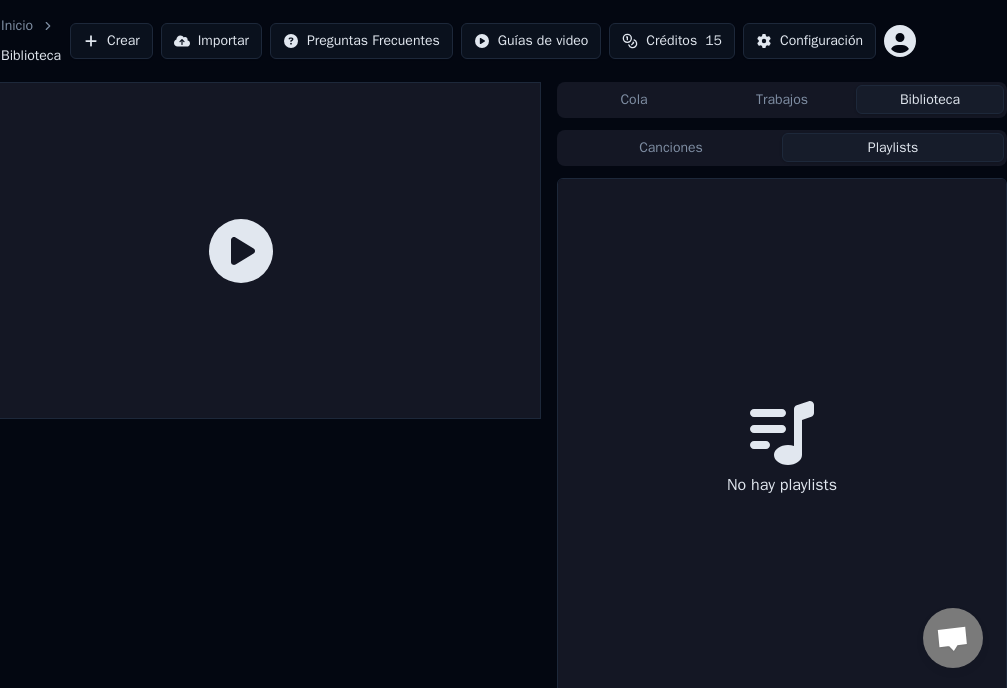 click on "Crear" at bounding box center (111, 41) 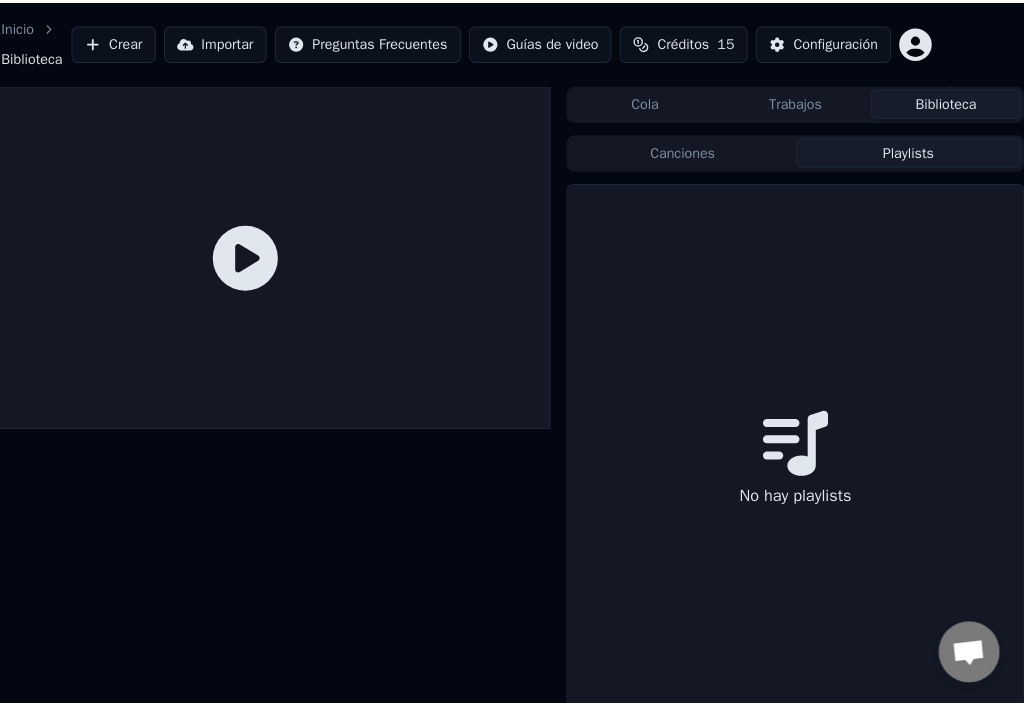 scroll, scrollTop: 0, scrollLeft: 58, axis: horizontal 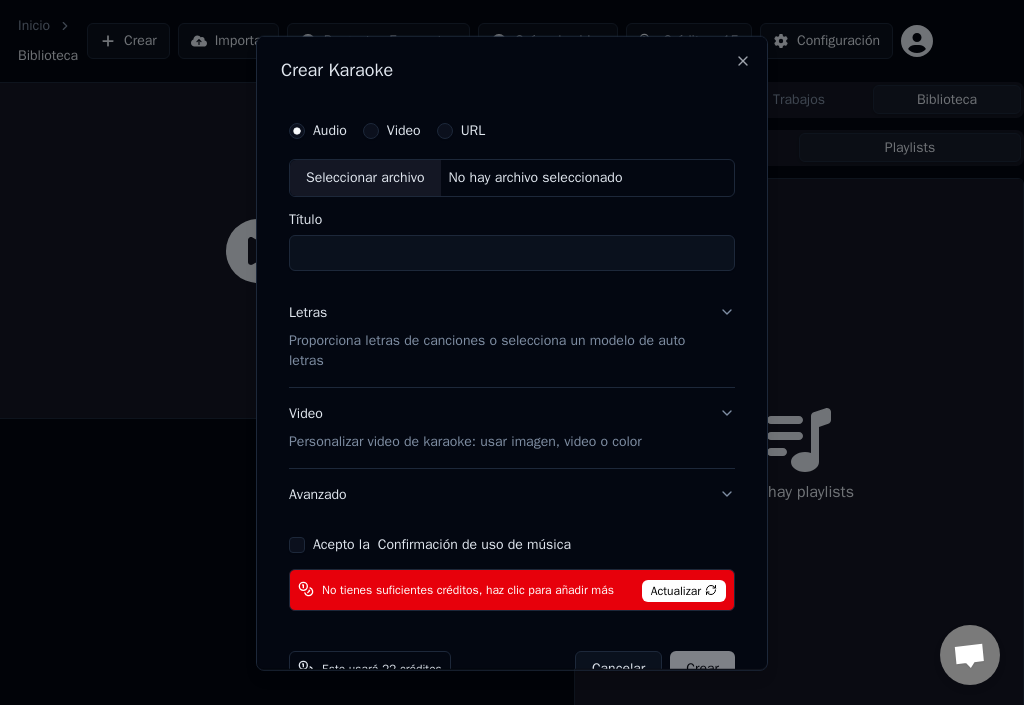click on "Acepto la   Confirmación de uso de música" at bounding box center (297, 544) 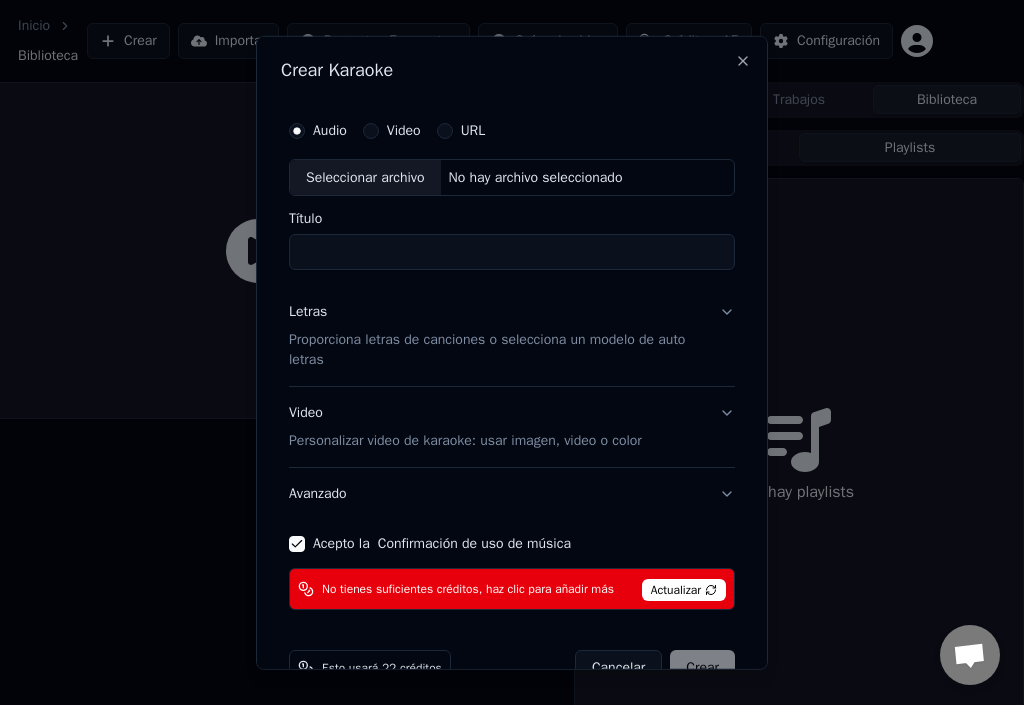 click on "Actualizar" at bounding box center [684, 590] 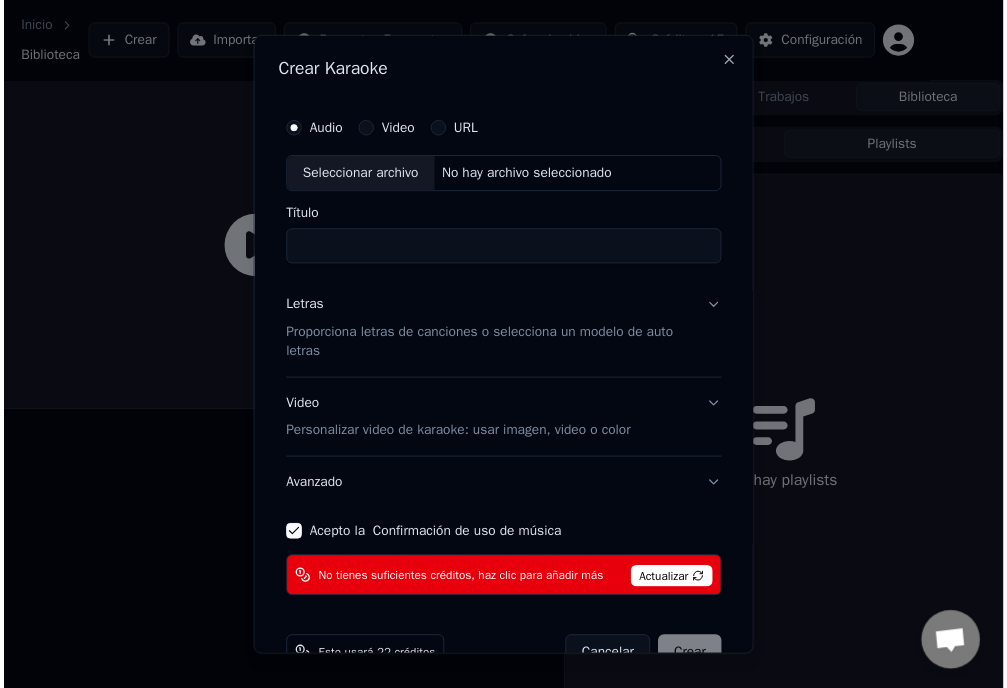 scroll, scrollTop: 50, scrollLeft: 0, axis: vertical 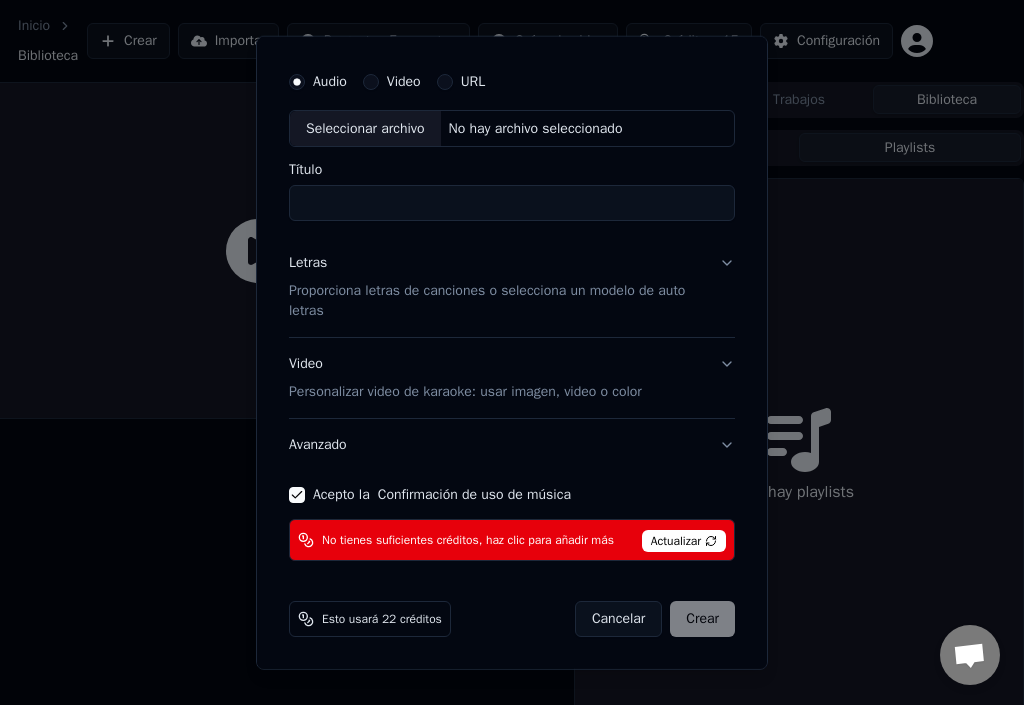 click on "Cancelar Crear" at bounding box center (655, 619) 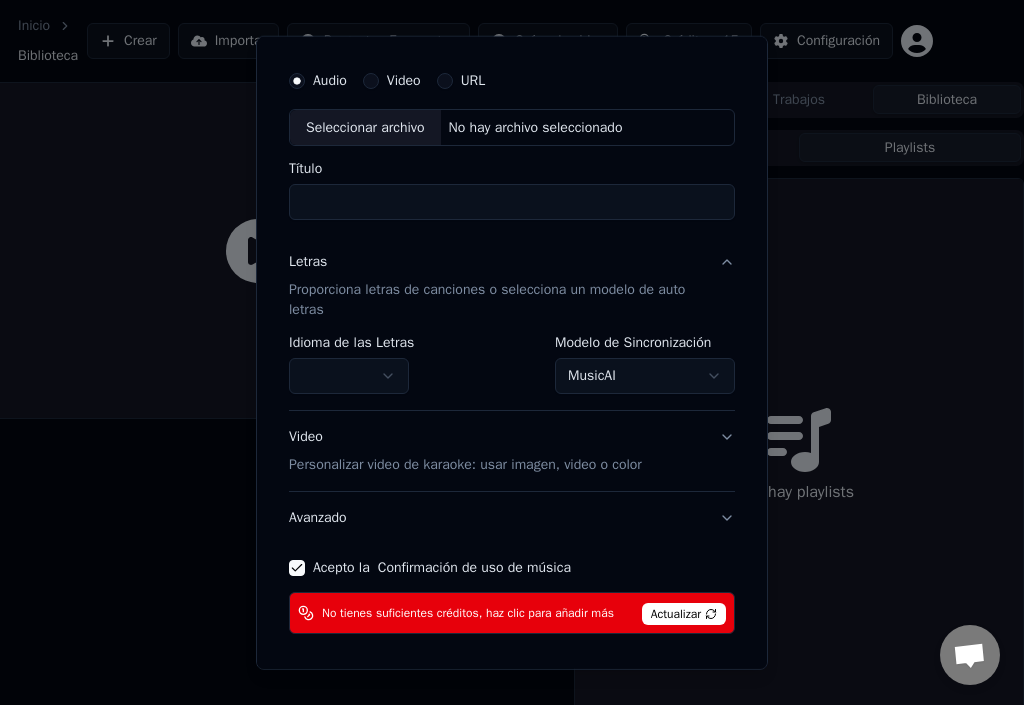 click on "MusicAI" at bounding box center [645, 376] 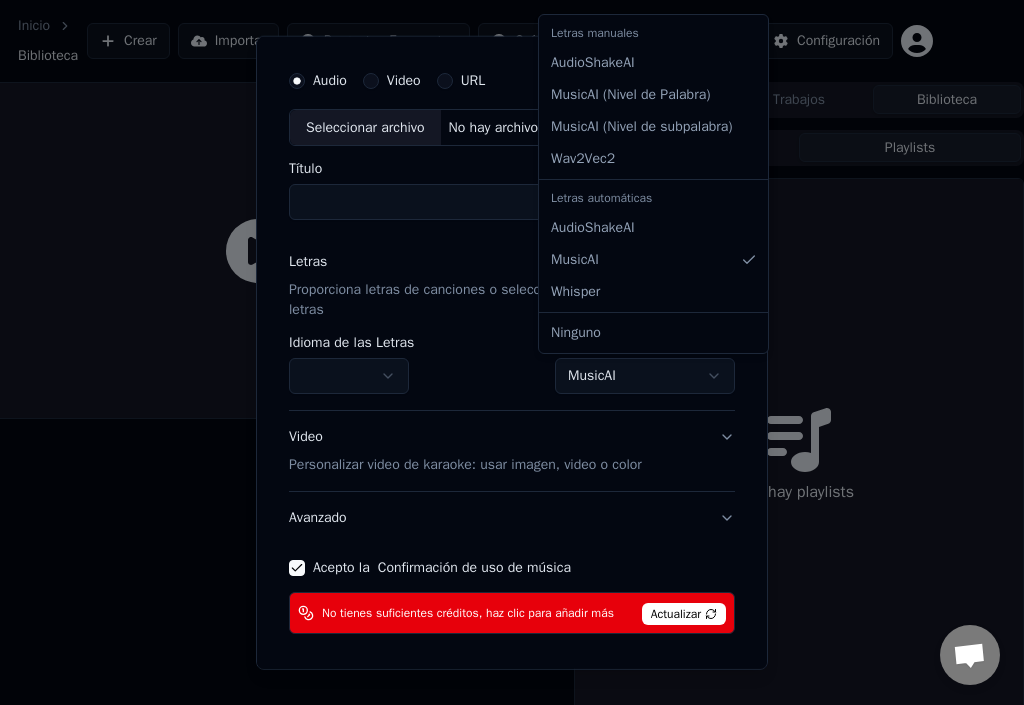 click at bounding box center [512, 352] 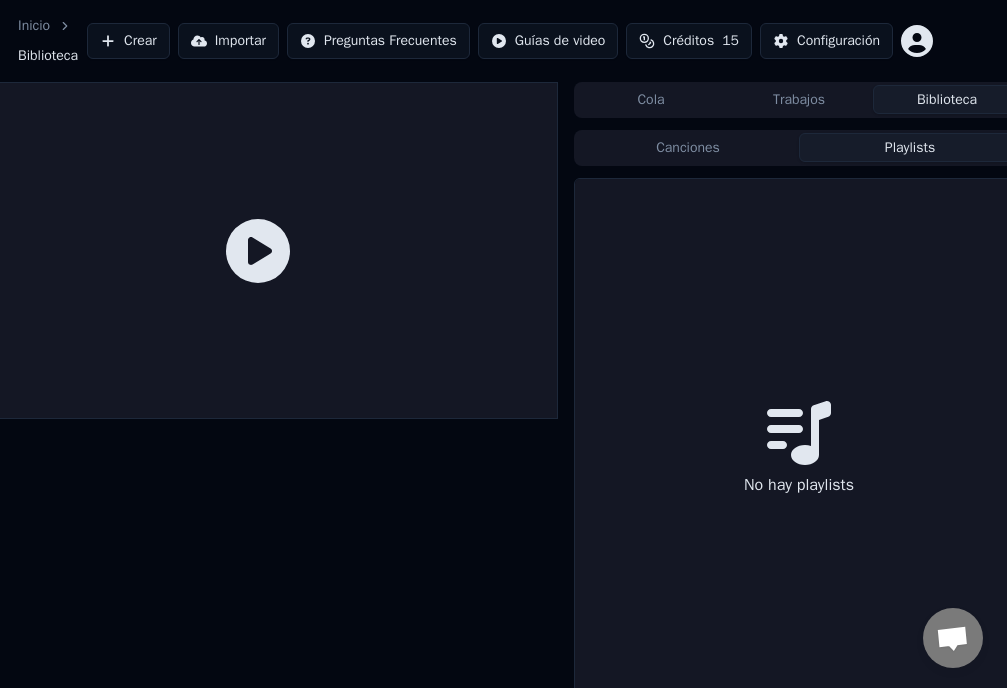 click 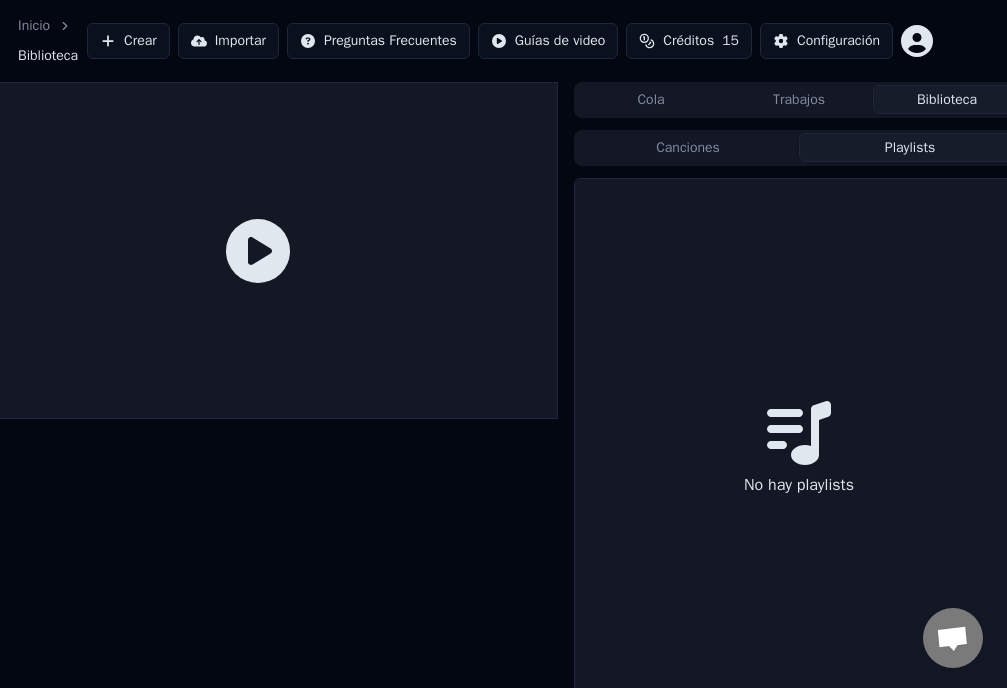 click on "Inicio" at bounding box center (45, 26) 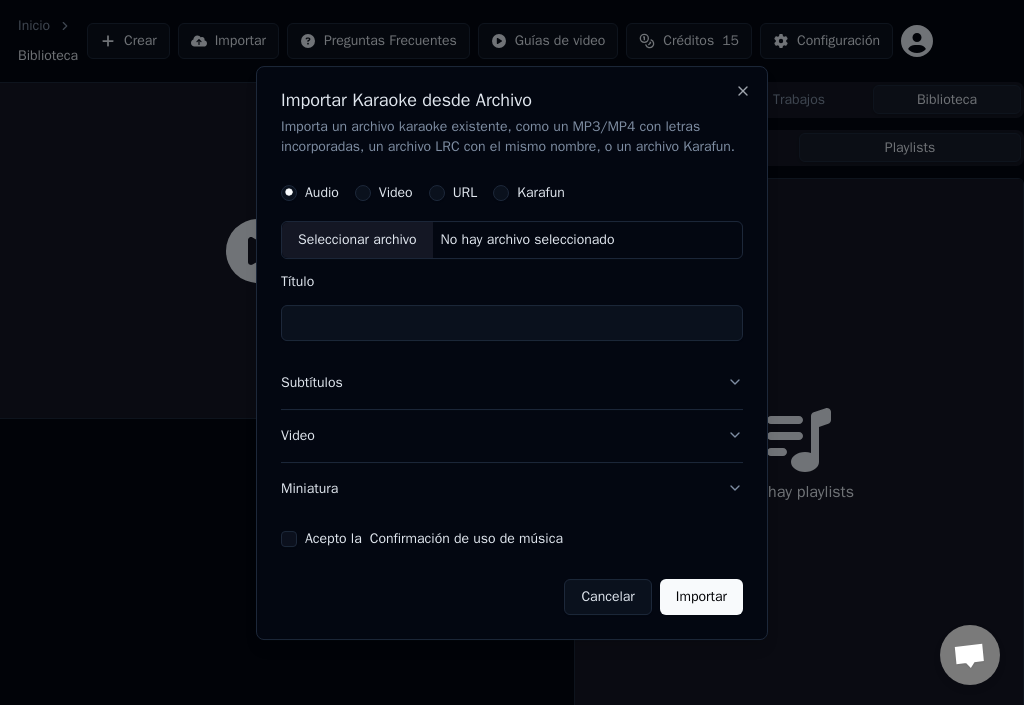 click on "Seleccionar archivo" at bounding box center (357, 240) 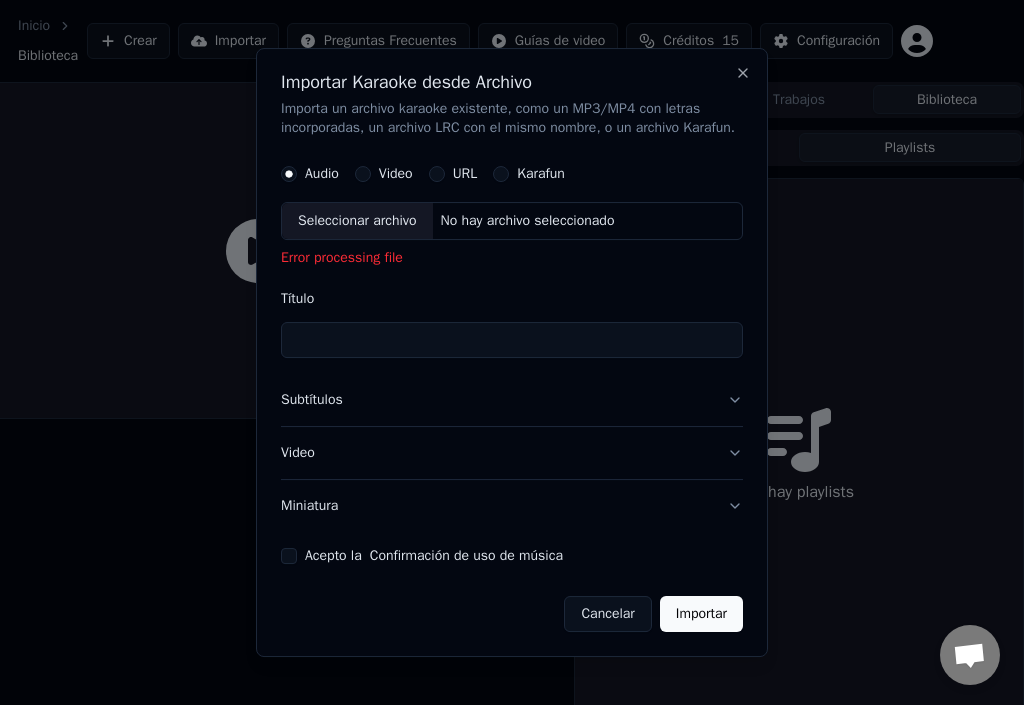 click on "Importar" at bounding box center (701, 614) 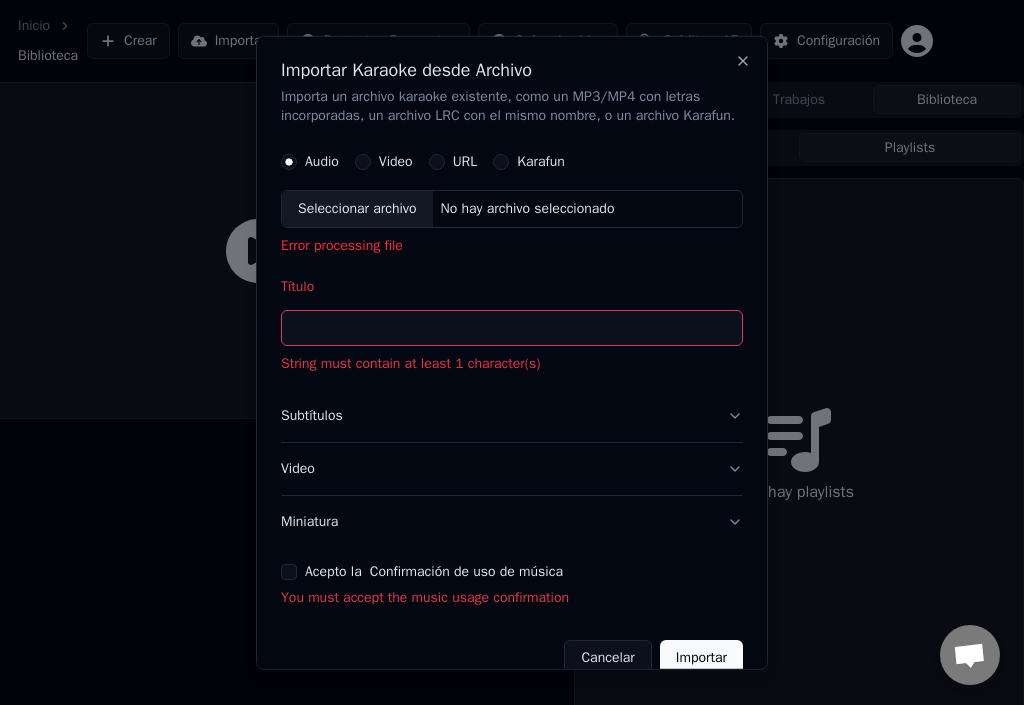 click on "Cancelar Importar" at bounding box center [512, 650] 